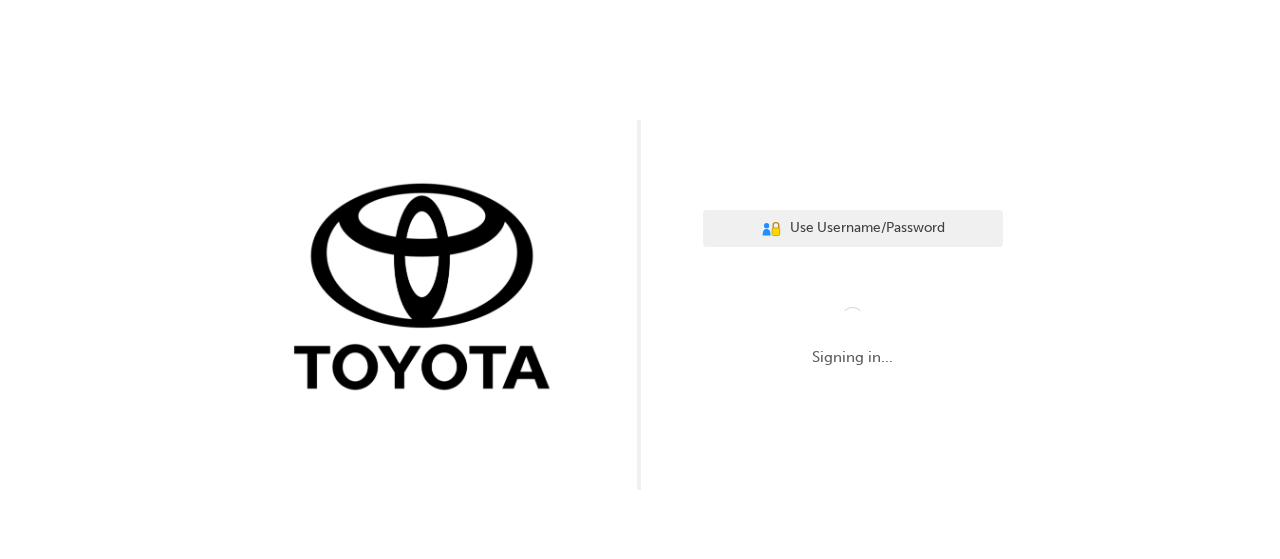 scroll, scrollTop: 0, scrollLeft: 0, axis: both 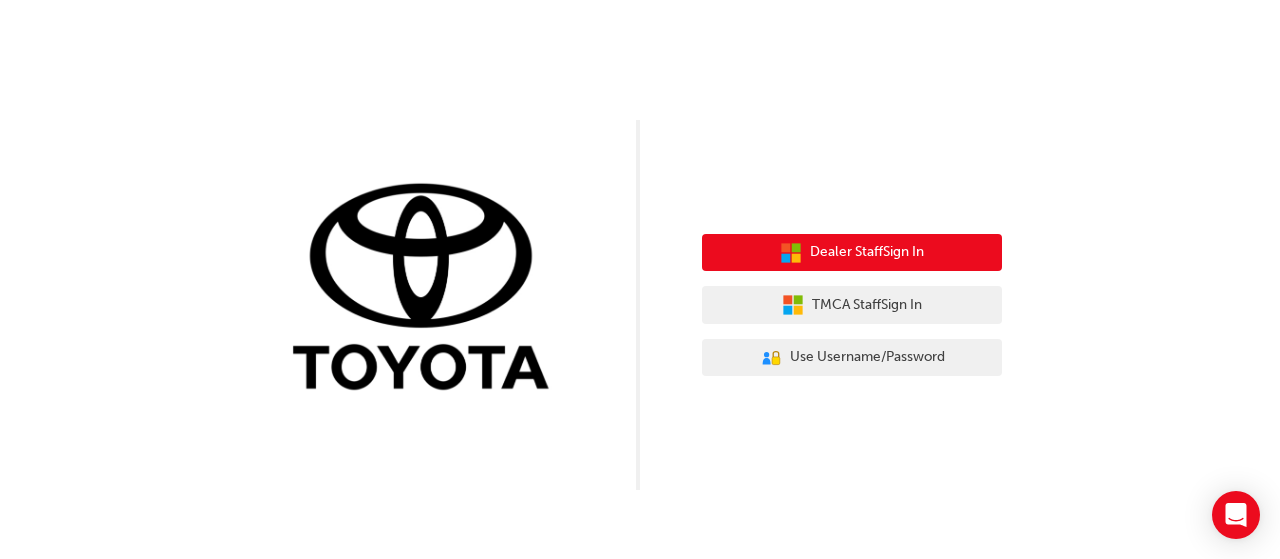 click on "Dealer Staff  Sign In" at bounding box center (867, 252) 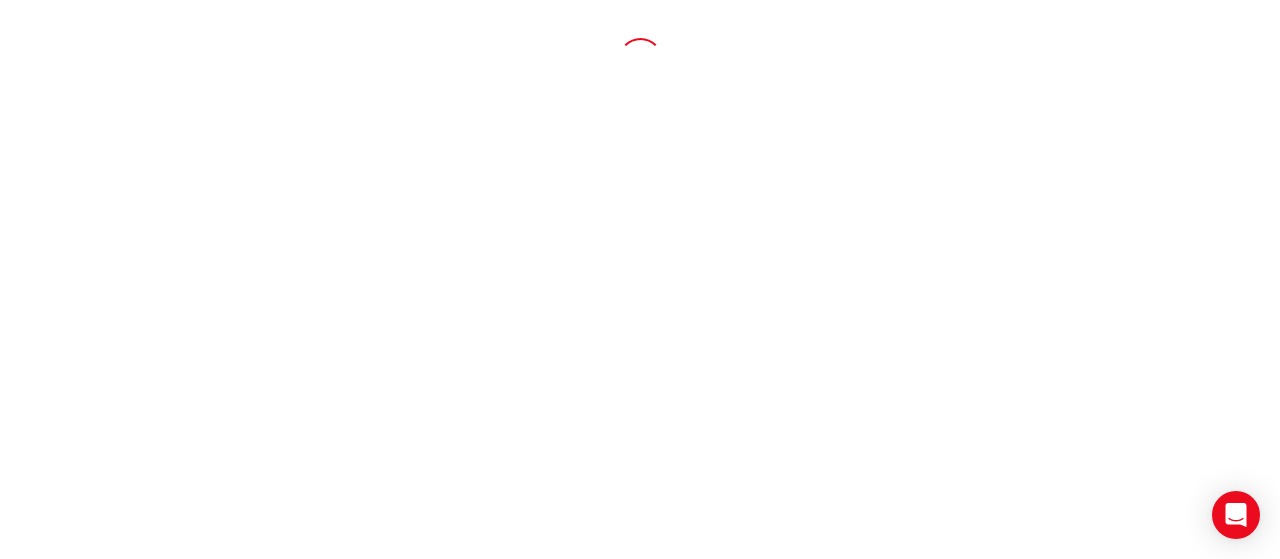 scroll, scrollTop: 0, scrollLeft: 0, axis: both 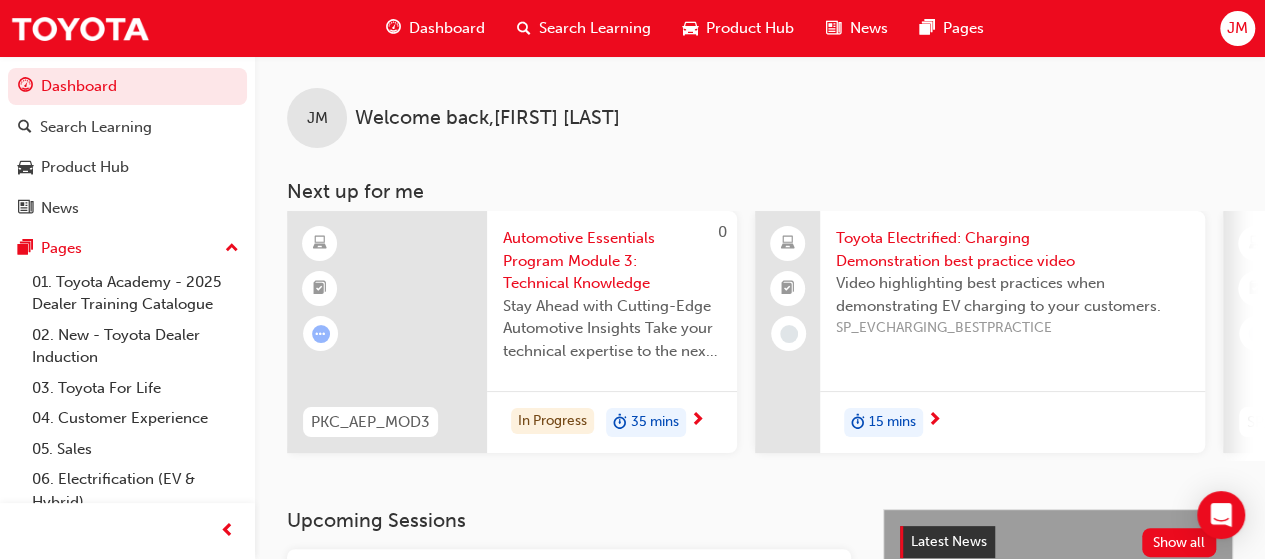 click on "Dashboard" at bounding box center [447, 28] 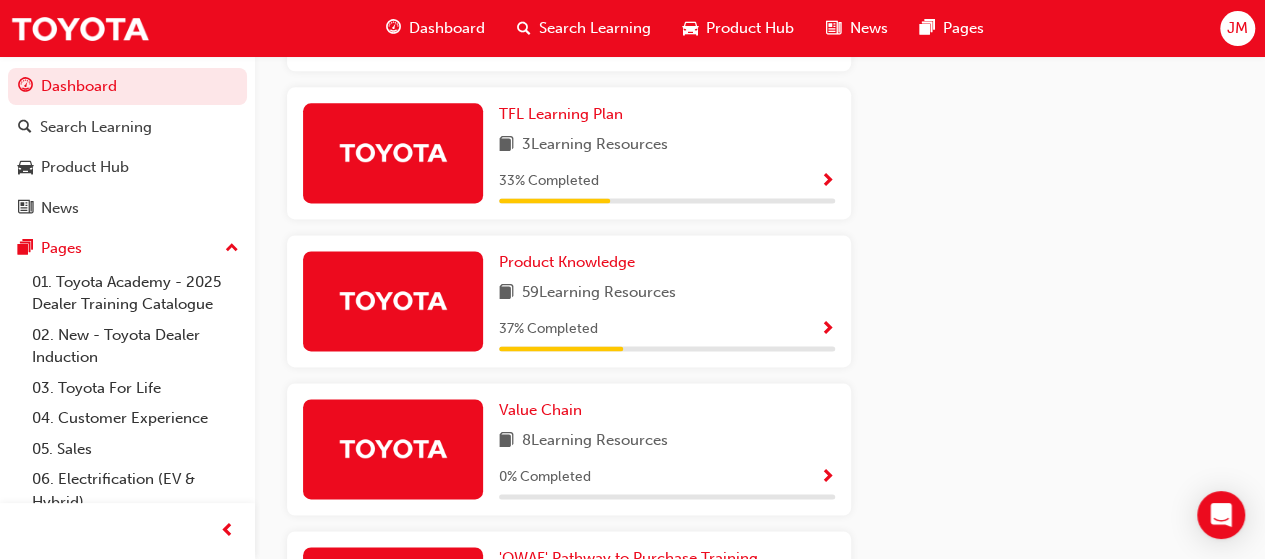 scroll, scrollTop: 1320, scrollLeft: 0, axis: vertical 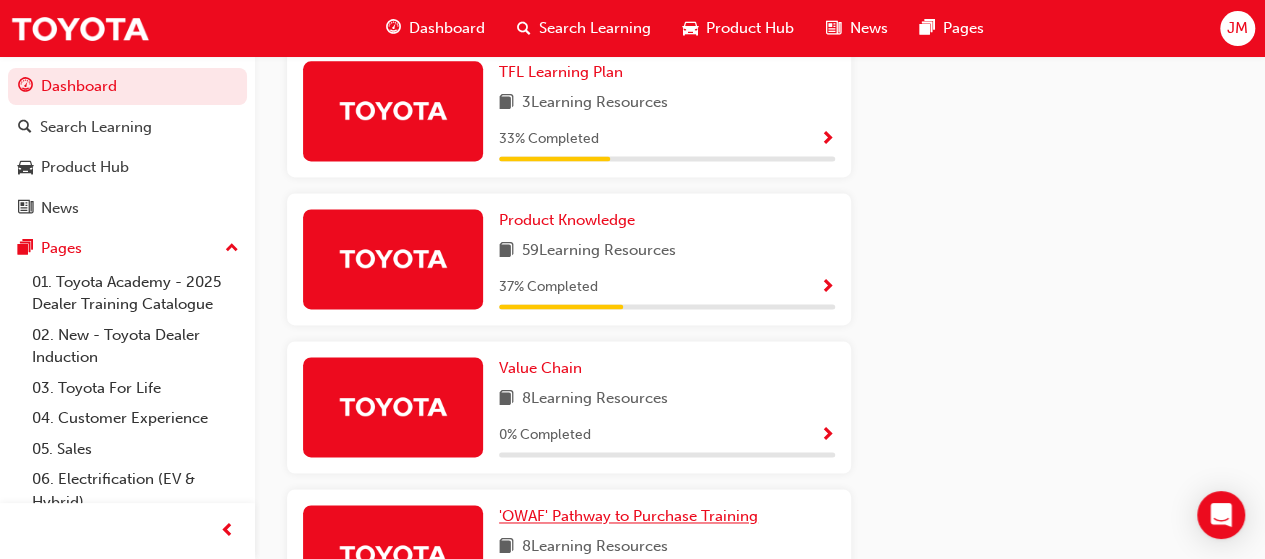click on "'OWAF' Pathway to Purchase Training" at bounding box center [628, 516] 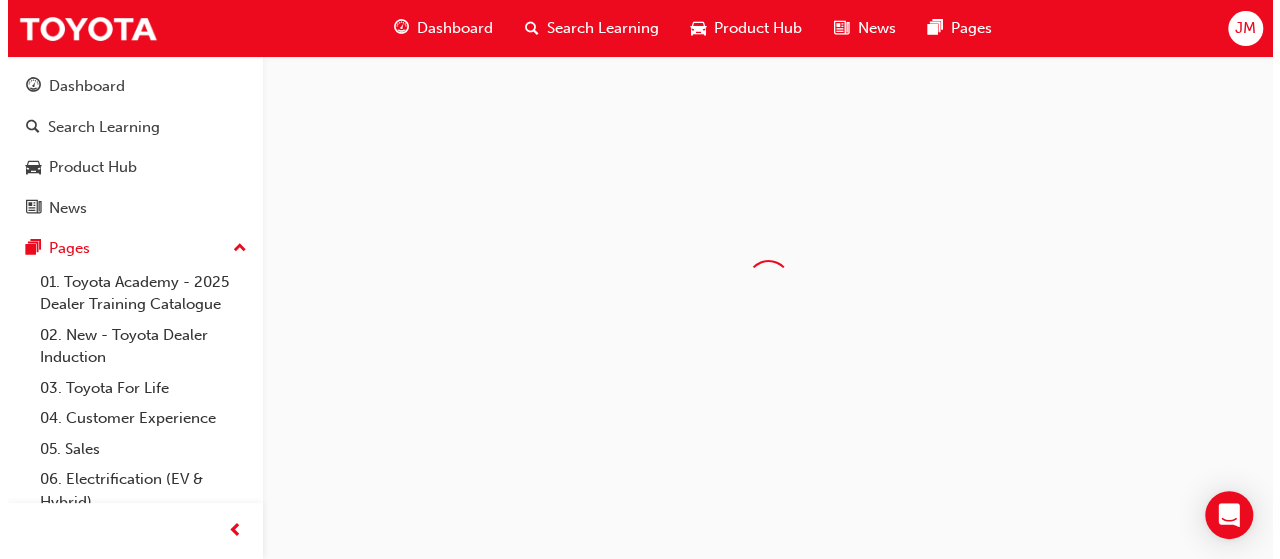 scroll, scrollTop: 0, scrollLeft: 0, axis: both 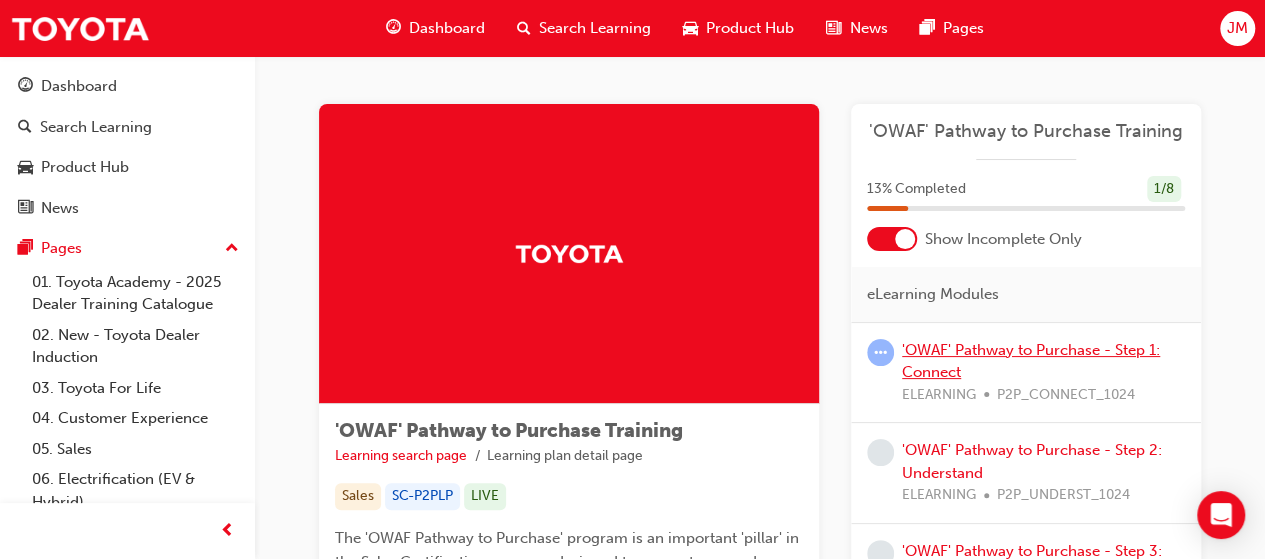 click on "'OWAF' Pathway to Purchase - Step 1: Connect" at bounding box center (1031, 361) 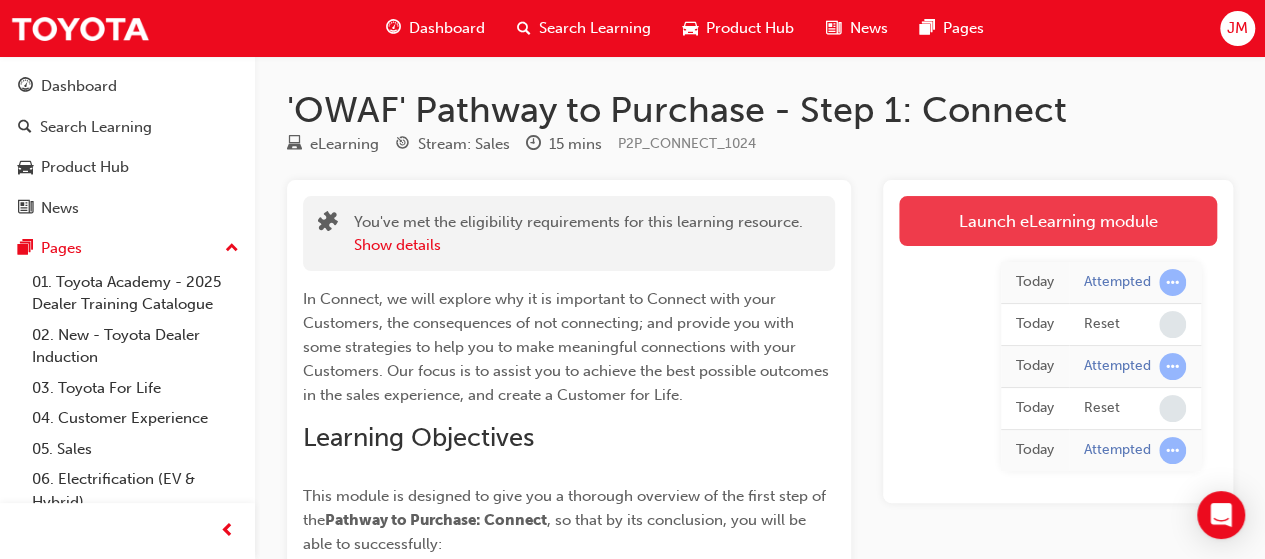 click on "Launch eLearning module" at bounding box center [1058, 221] 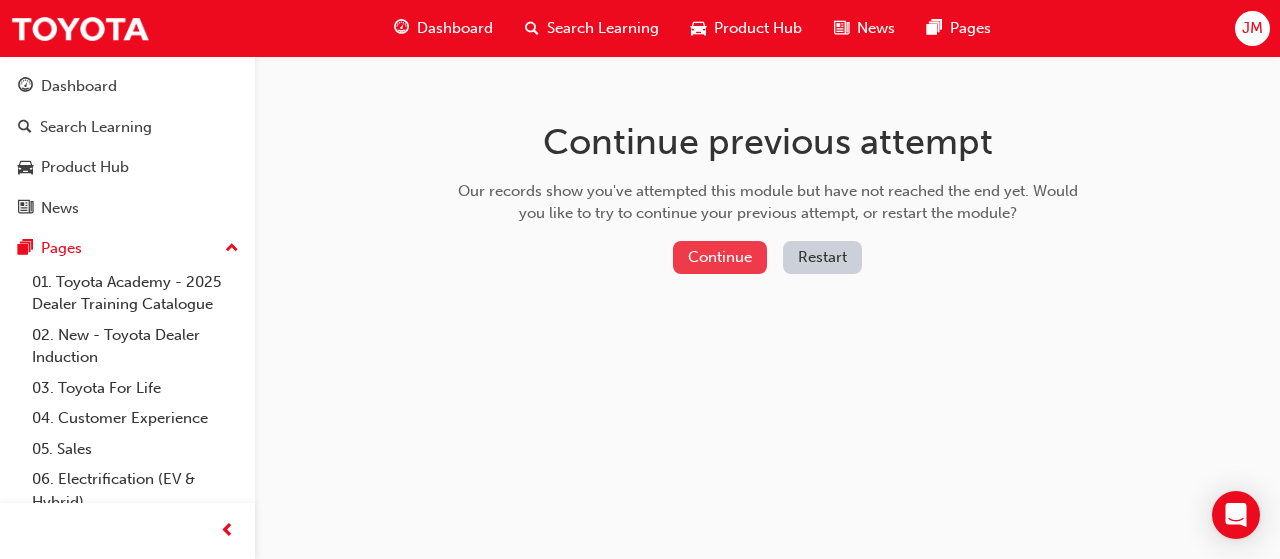 click on "Continue" at bounding box center [720, 257] 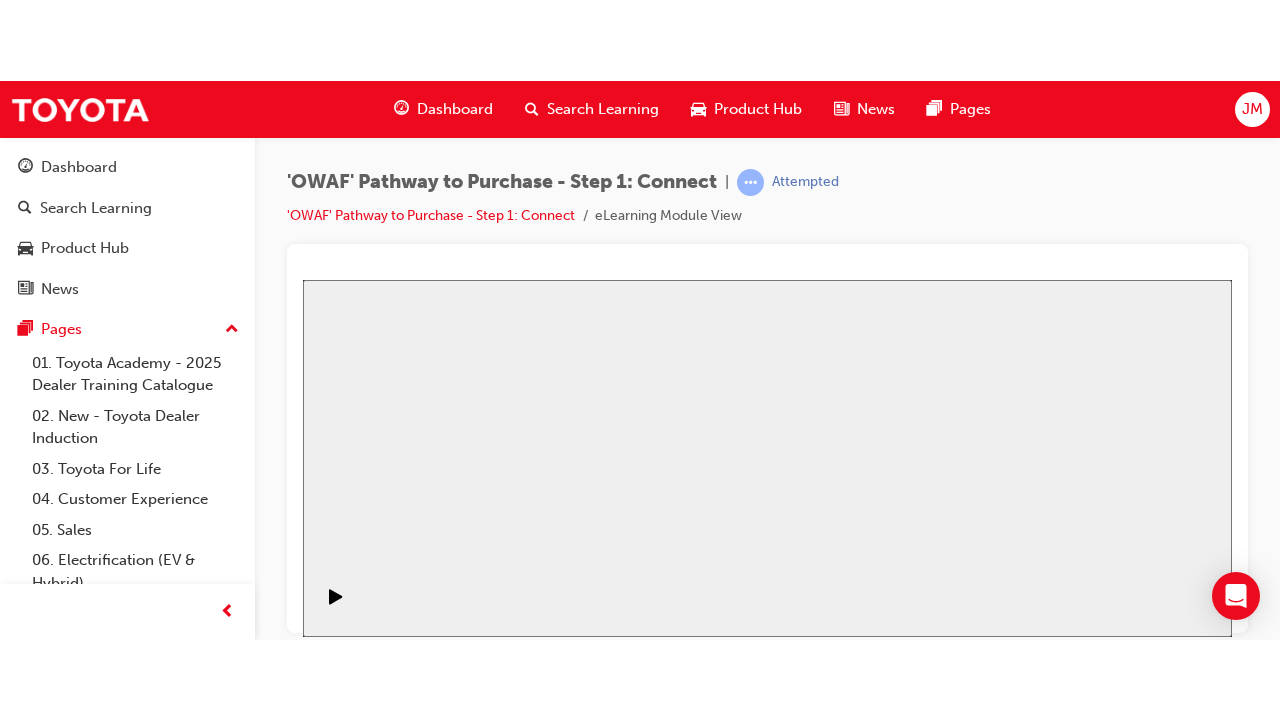 scroll, scrollTop: 0, scrollLeft: 0, axis: both 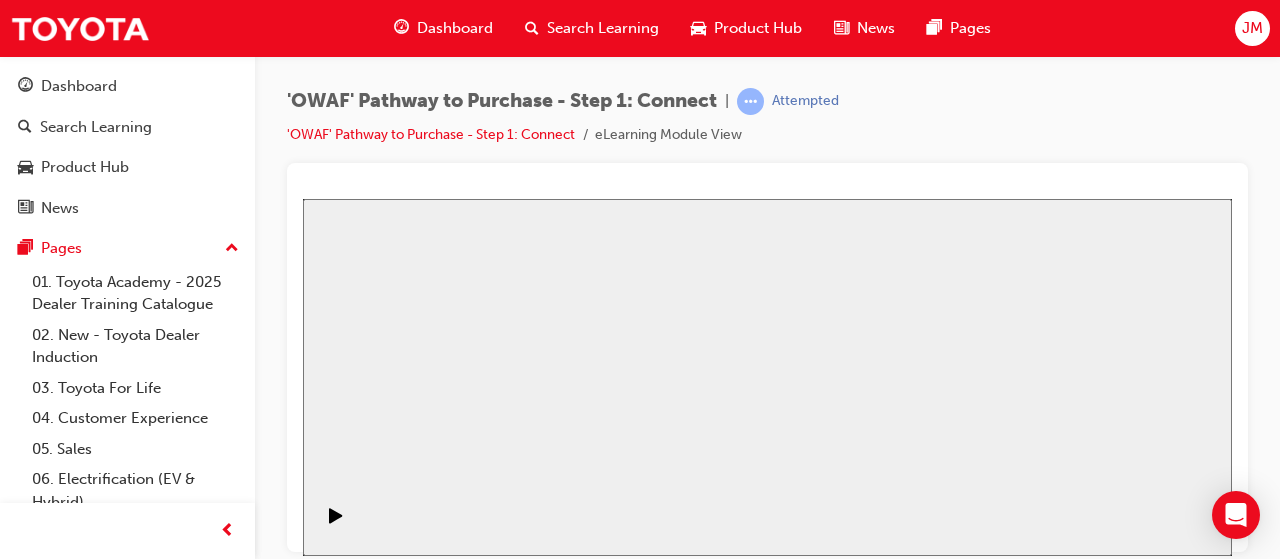 click on "Resume" at bounding box center (341, 1918) 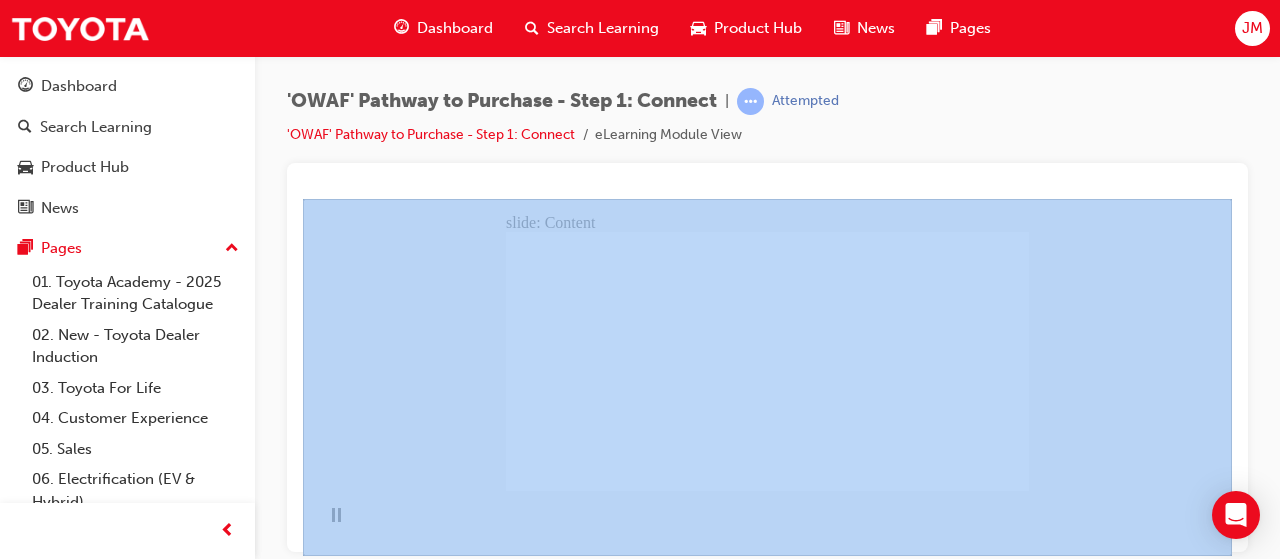 drag, startPoint x: 1279, startPoint y: 163, endPoint x: 1270, endPoint y: 353, distance: 190.21304 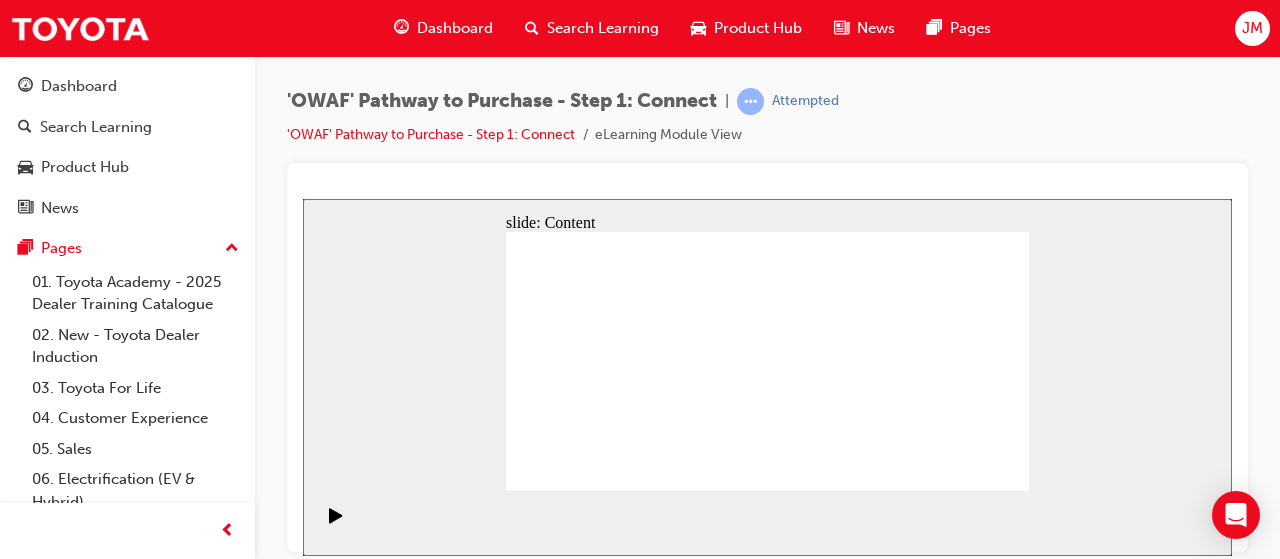 click on "'OWAF' Pathway to Purchase - Step 1: Connect | Attempted 'OWAF' Pathway to Purchase - Step 1: Connect eLearning Module View" at bounding box center [767, 125] 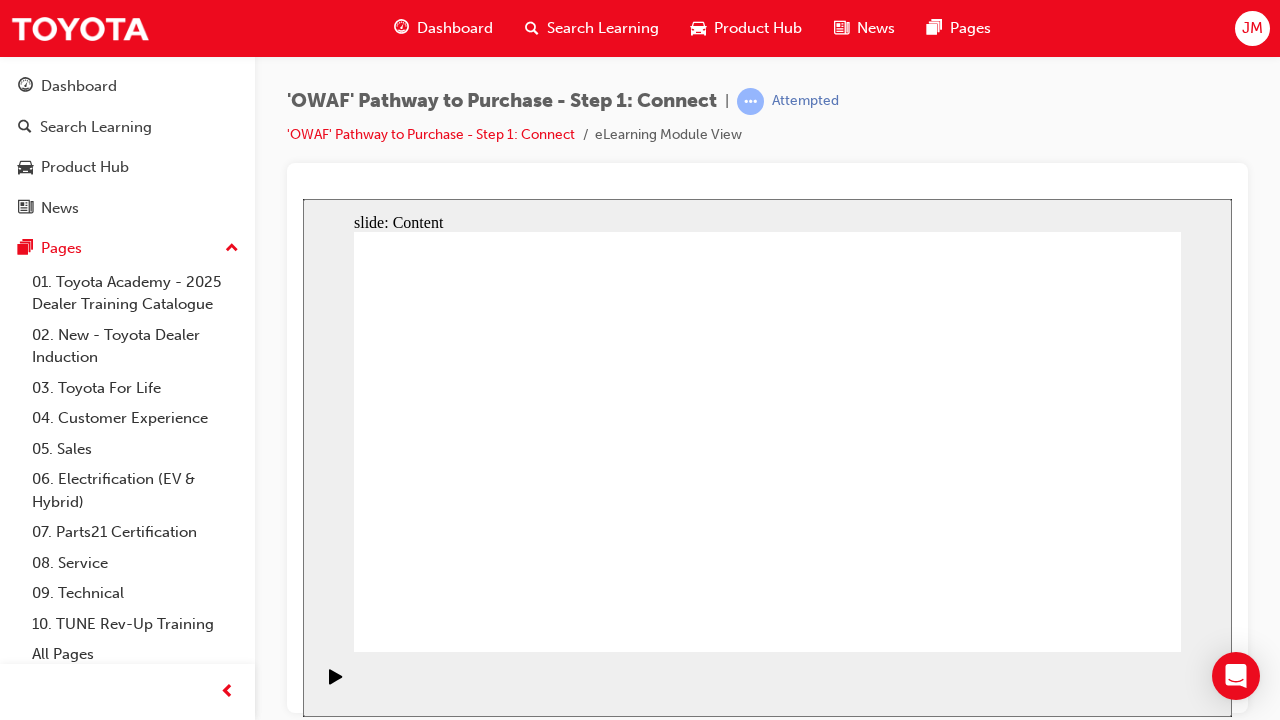 click 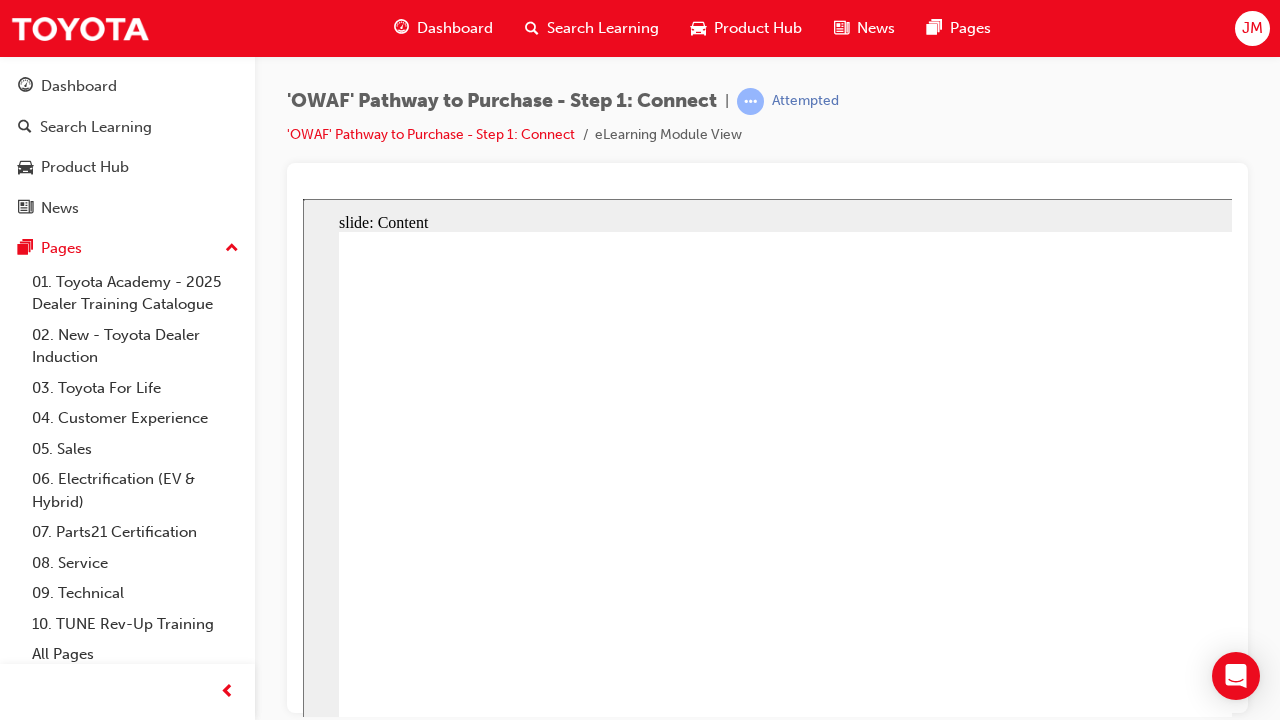 click 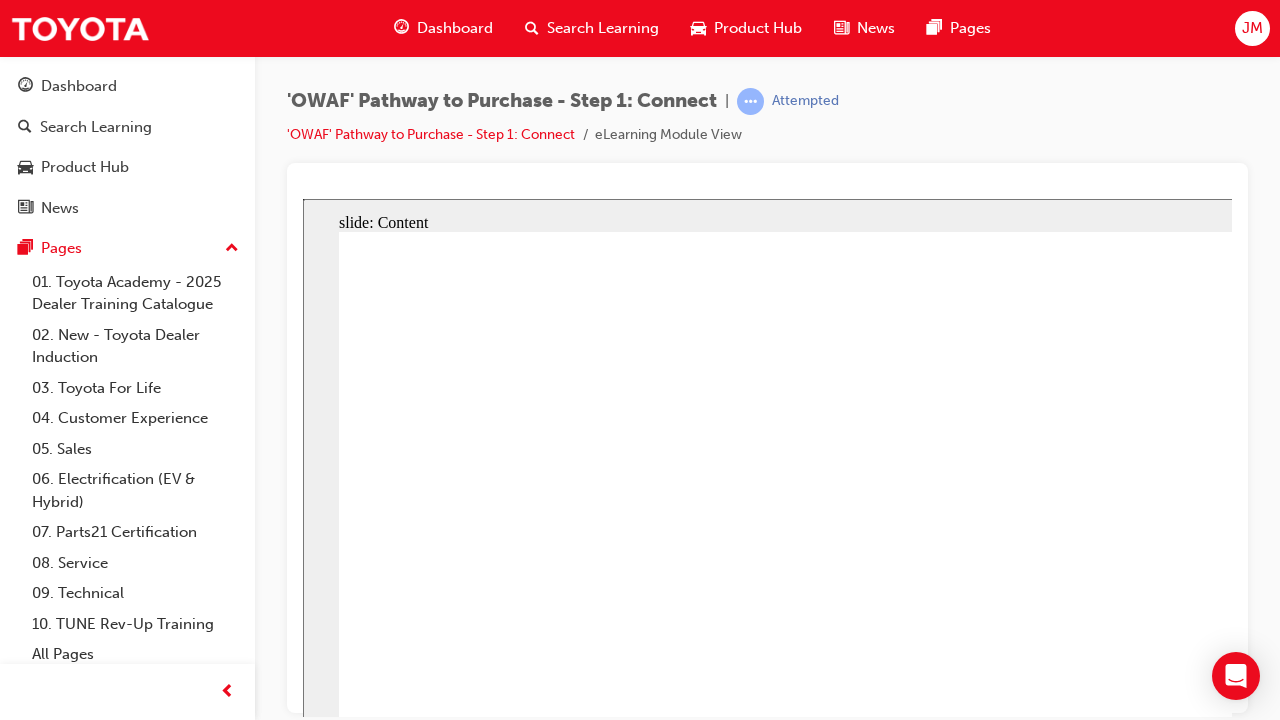 drag, startPoint x: 659, startPoint y: 378, endPoint x: 866, endPoint y: 340, distance: 210.45901 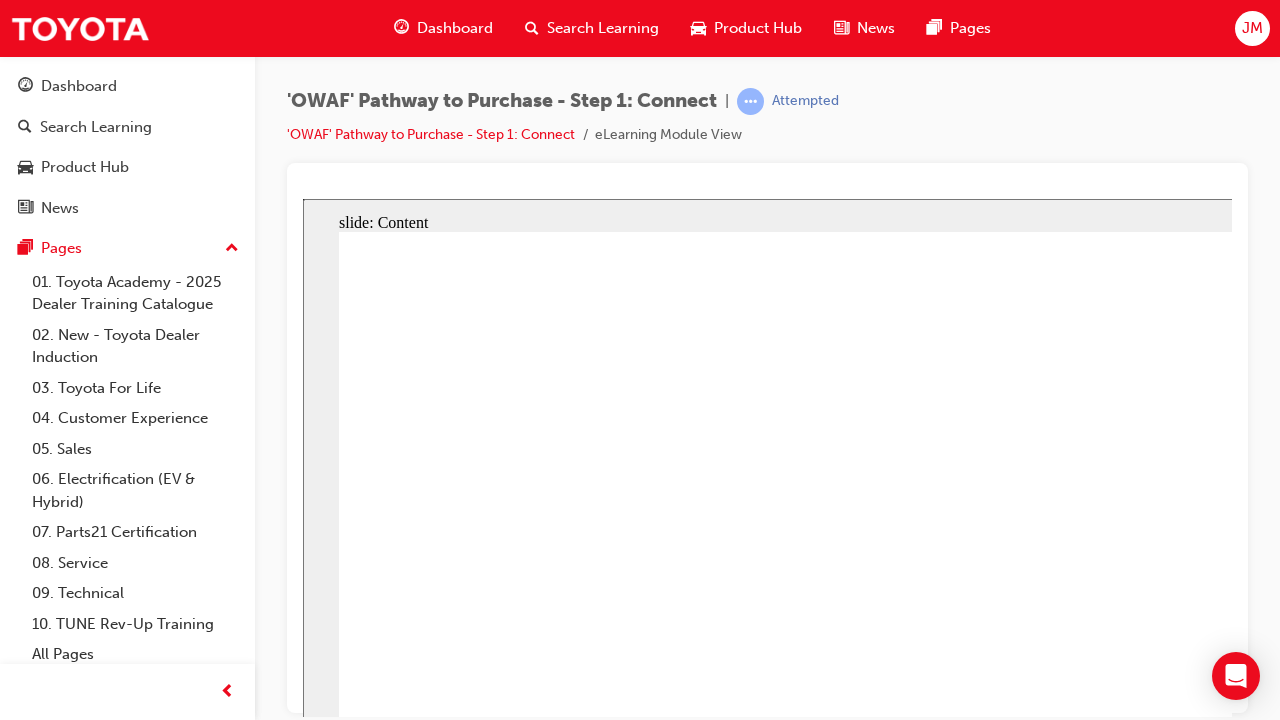 click 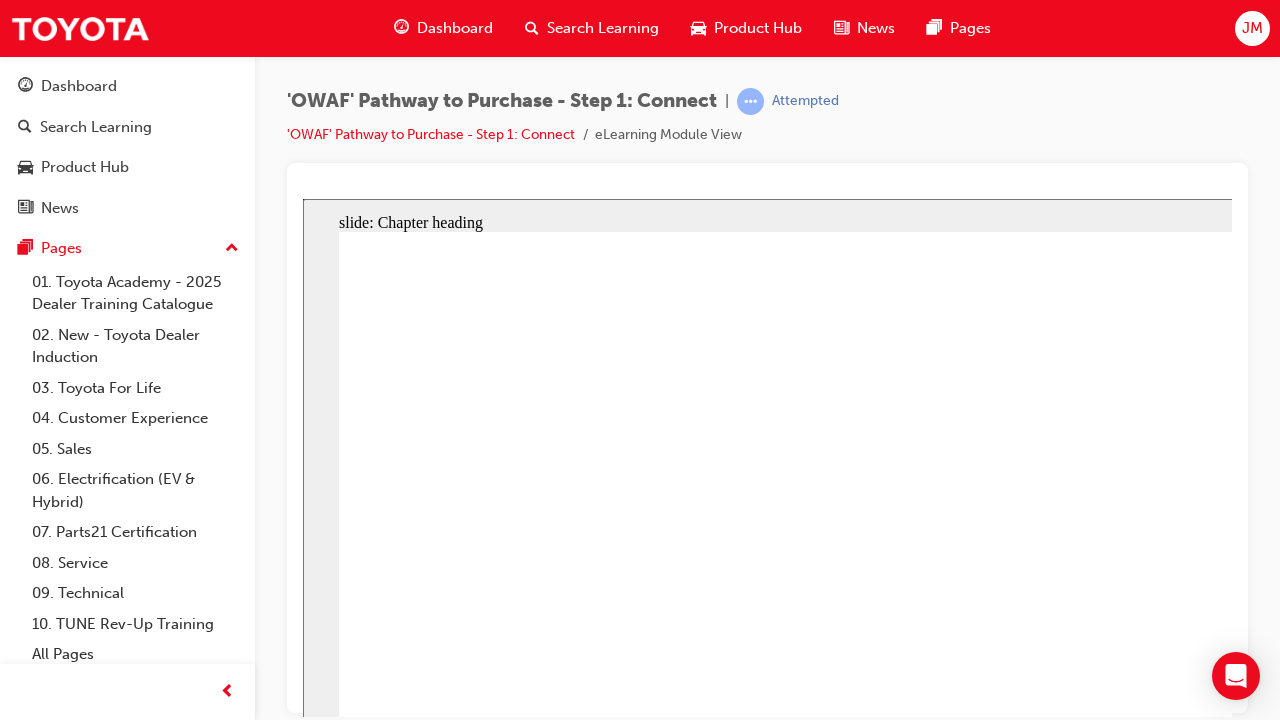 click 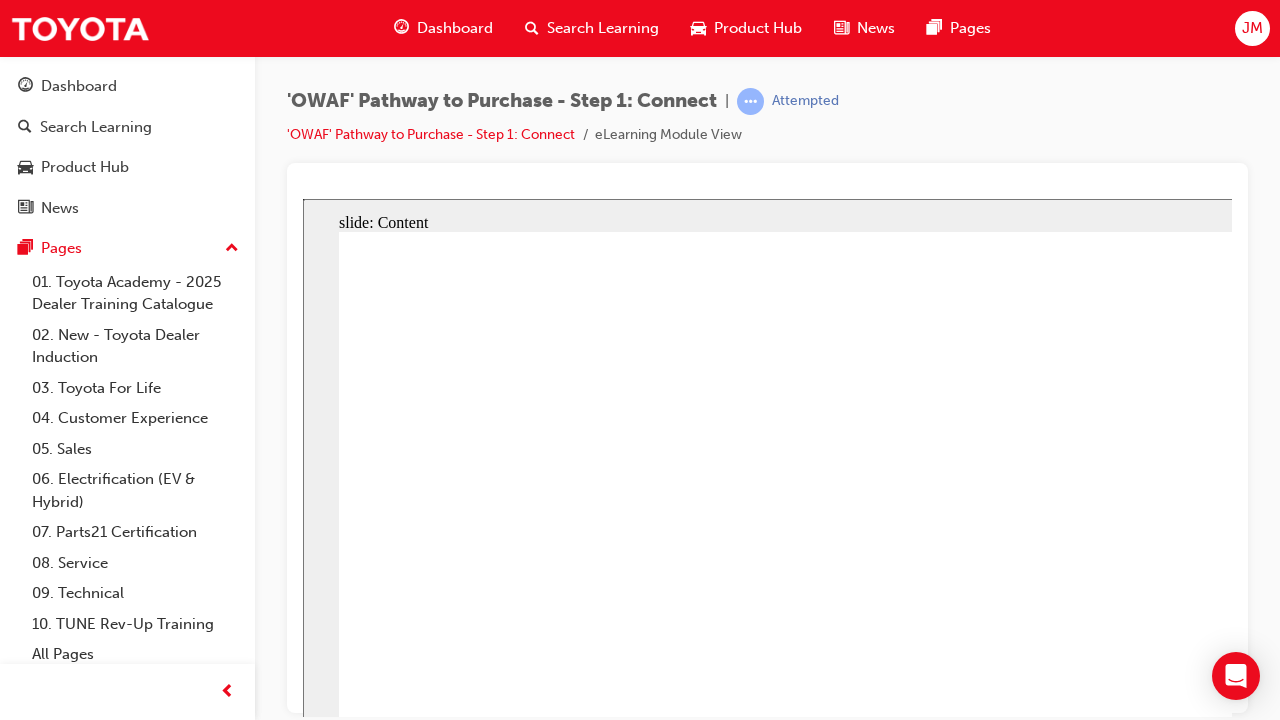 click 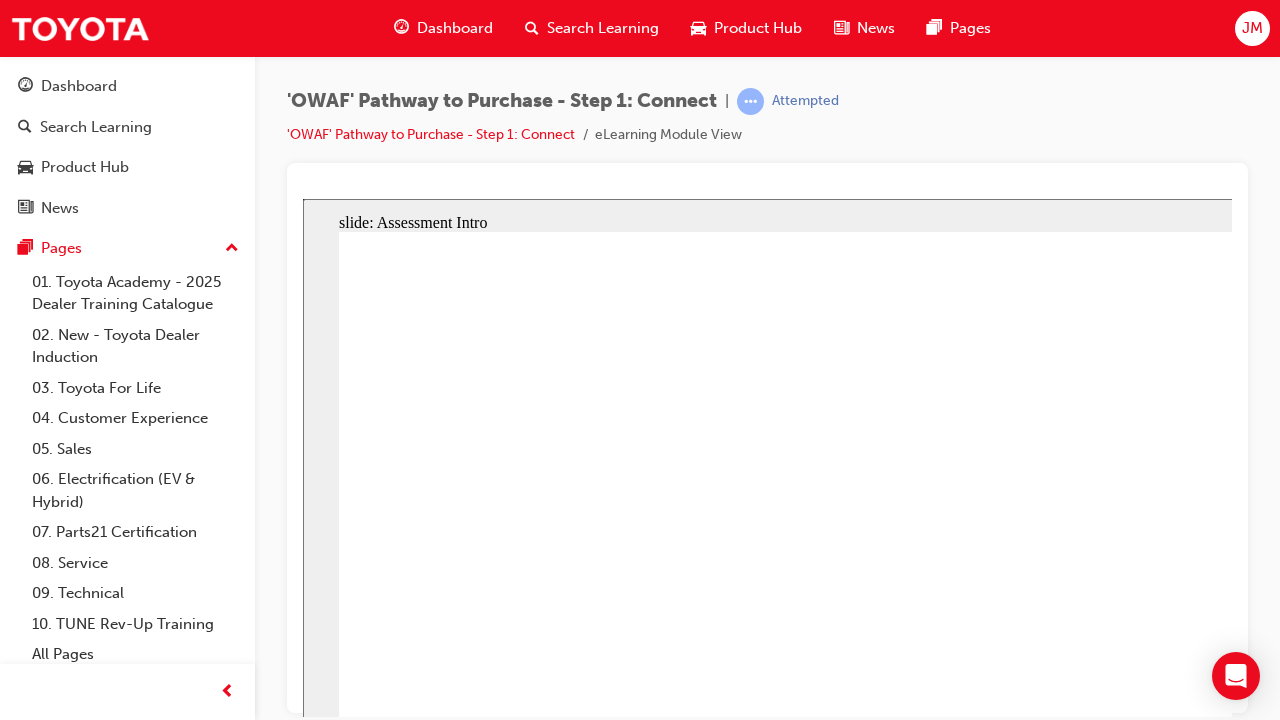 click 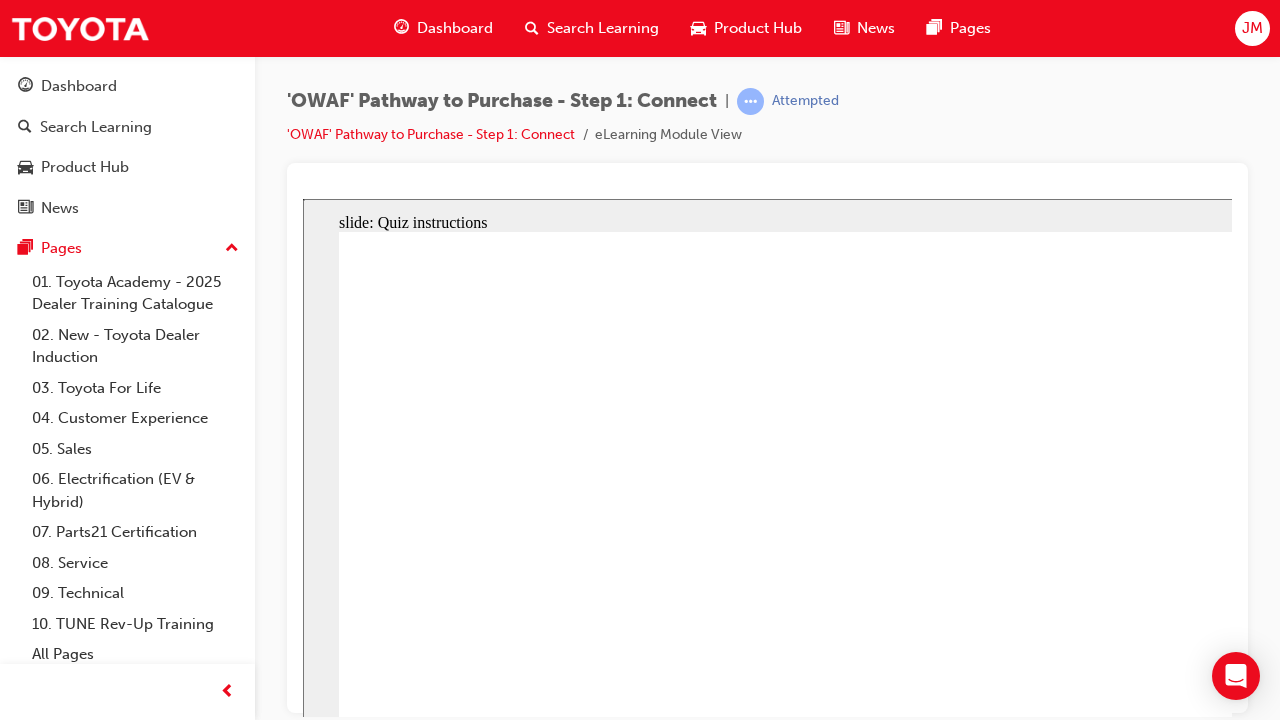 click 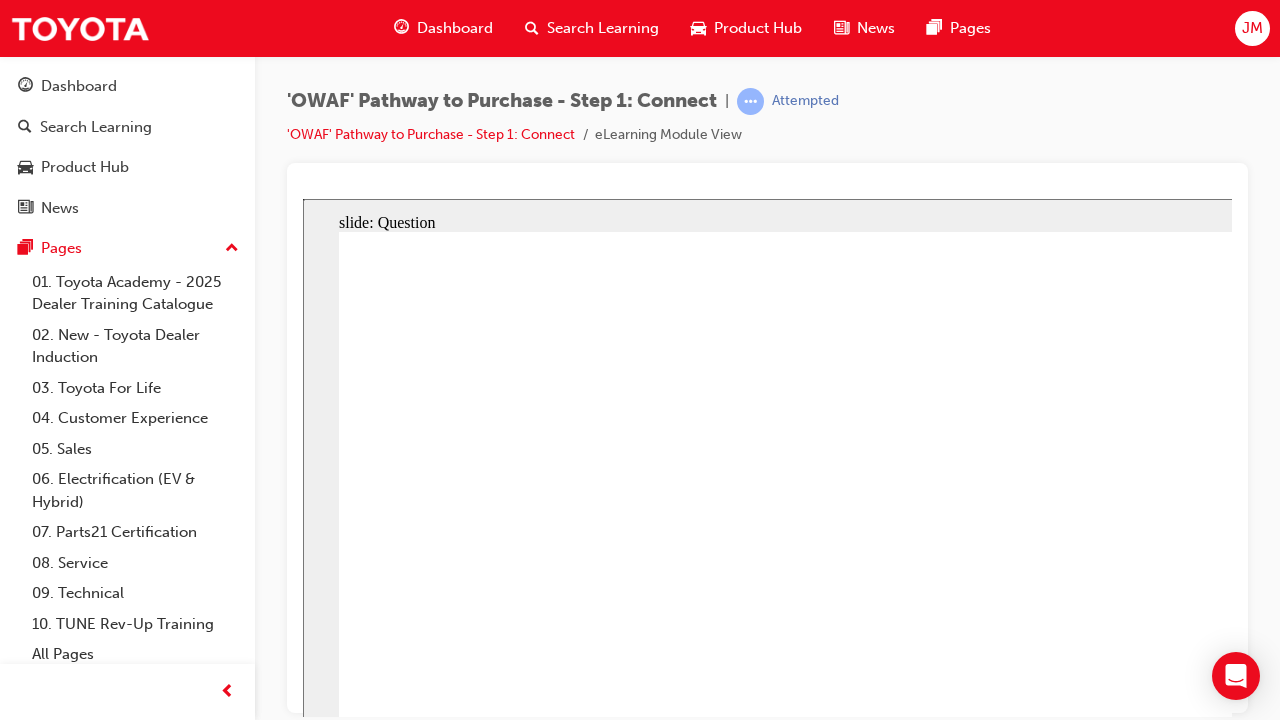 drag, startPoint x: 677, startPoint y: 742, endPoint x: 1253, endPoint y: 348, distance: 697.8624 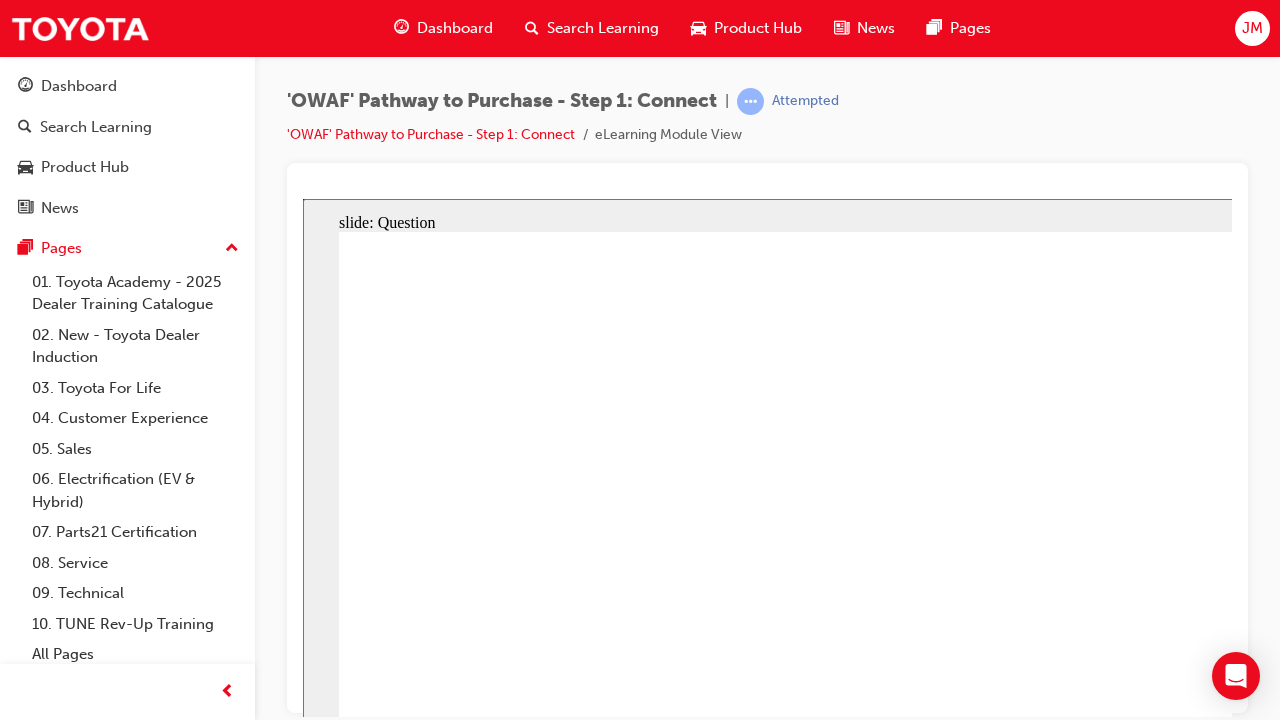 drag, startPoint x: 1235, startPoint y: 600, endPoint x: 510, endPoint y: 614, distance: 725.13513 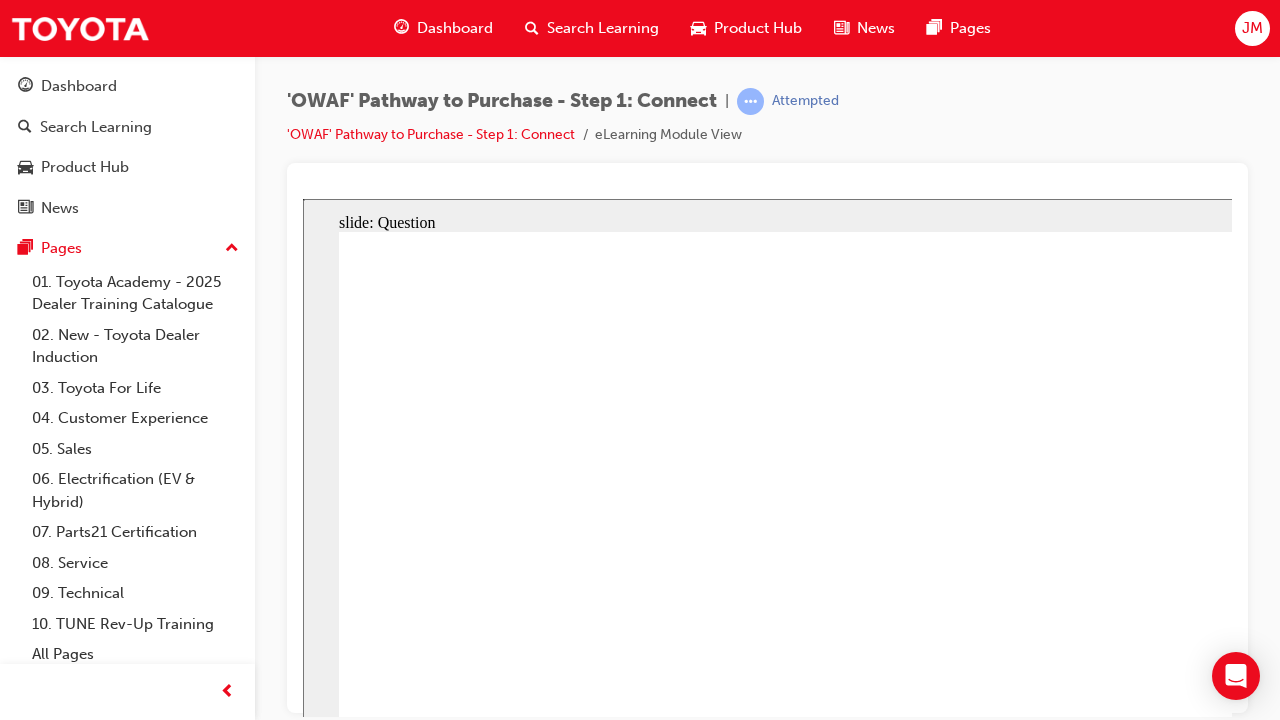 click 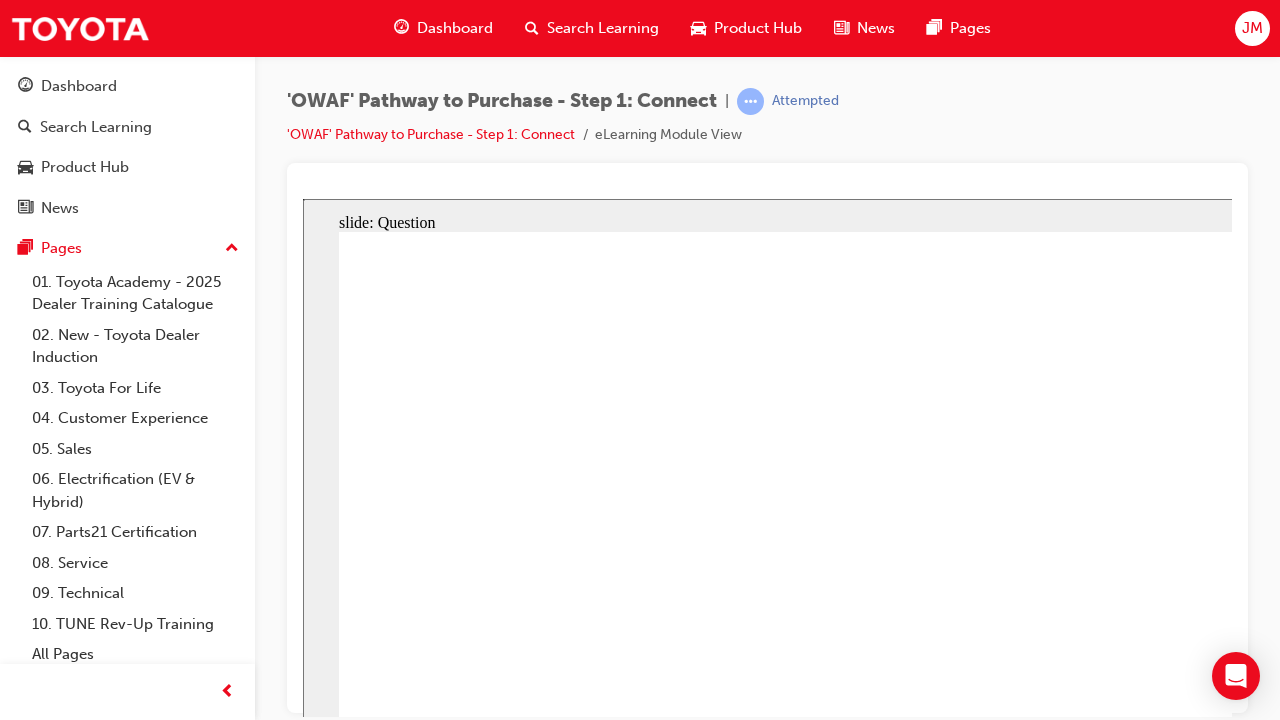 click 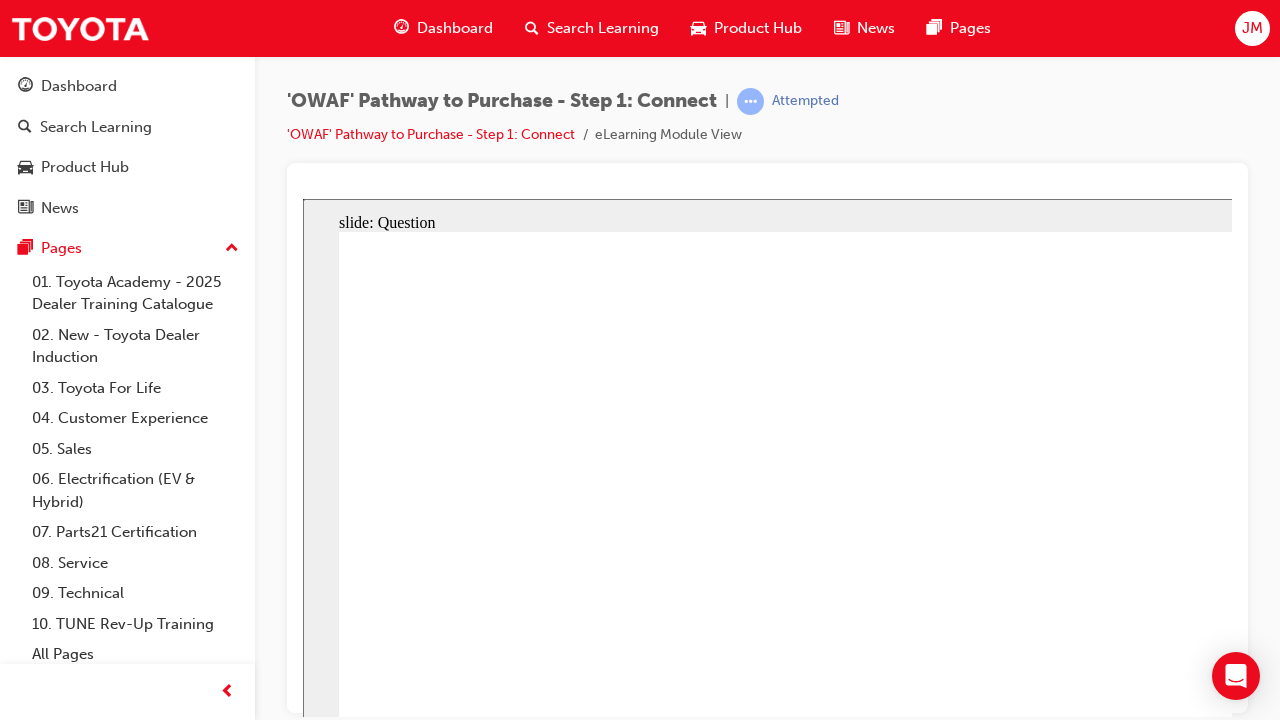 drag, startPoint x: 615, startPoint y: 720, endPoint x: 1031, endPoint y: 441, distance: 500.8962 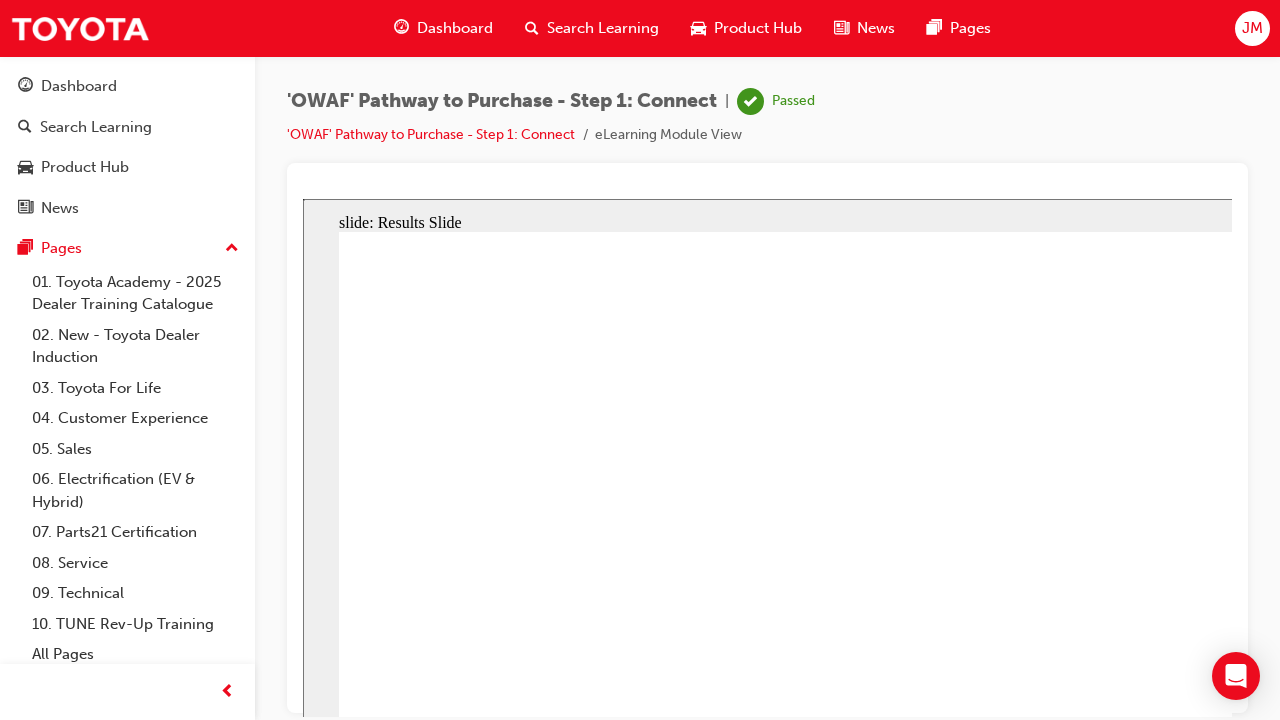 click 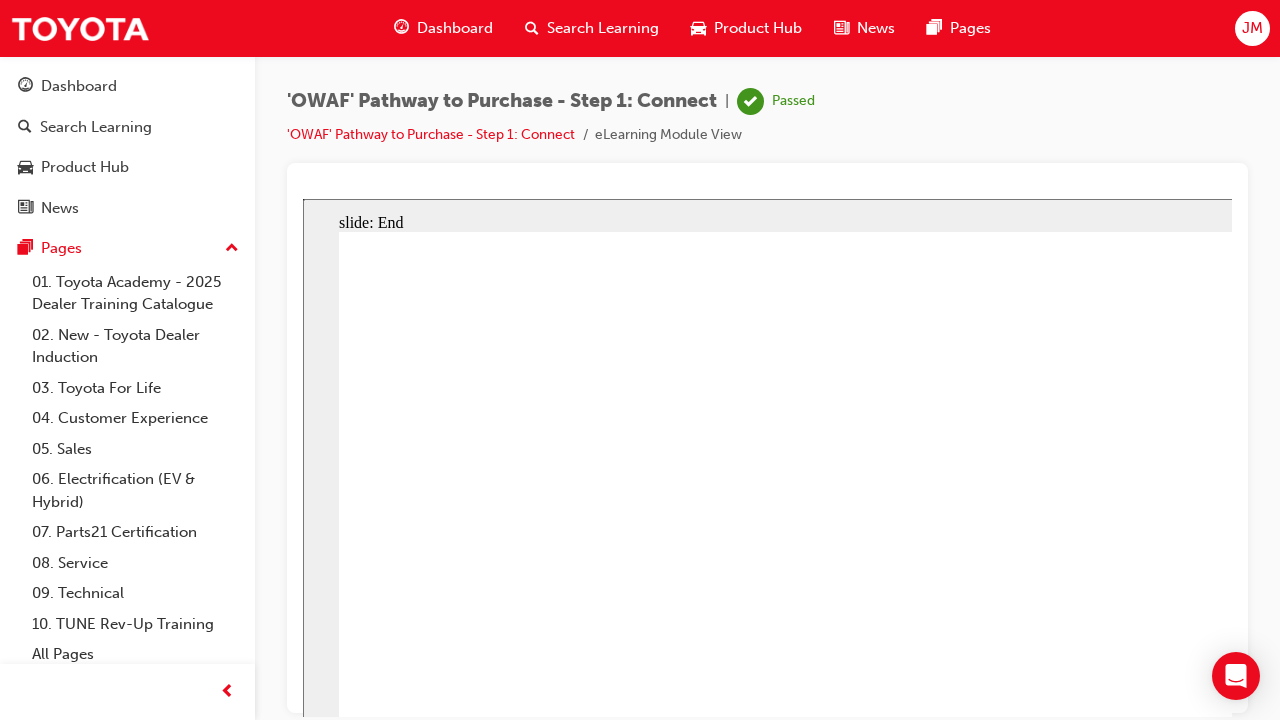 click 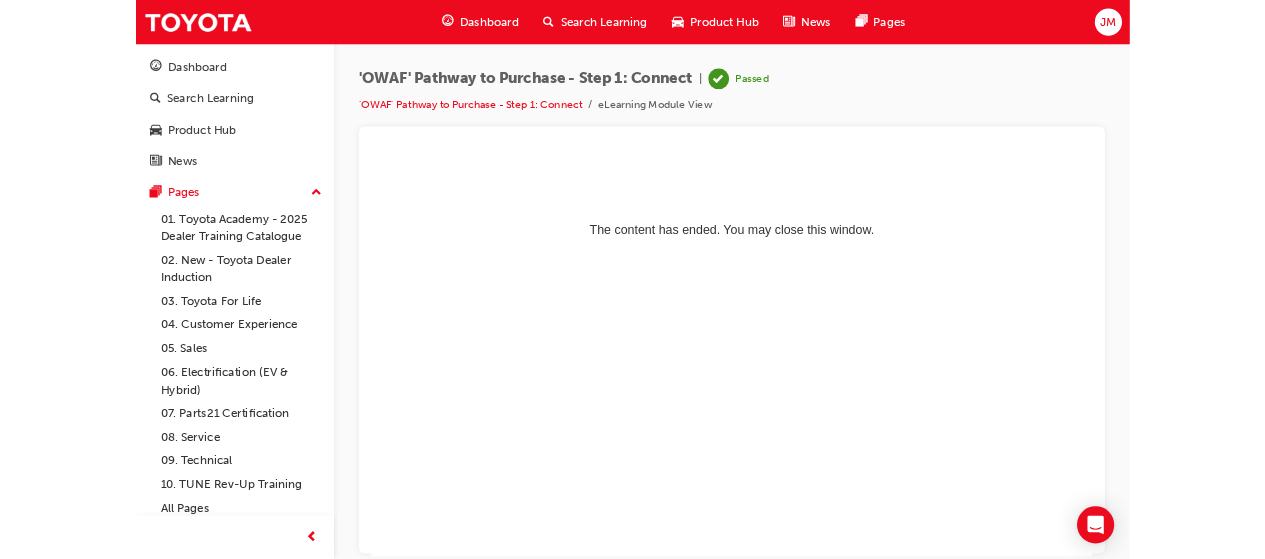 scroll, scrollTop: 0, scrollLeft: 0, axis: both 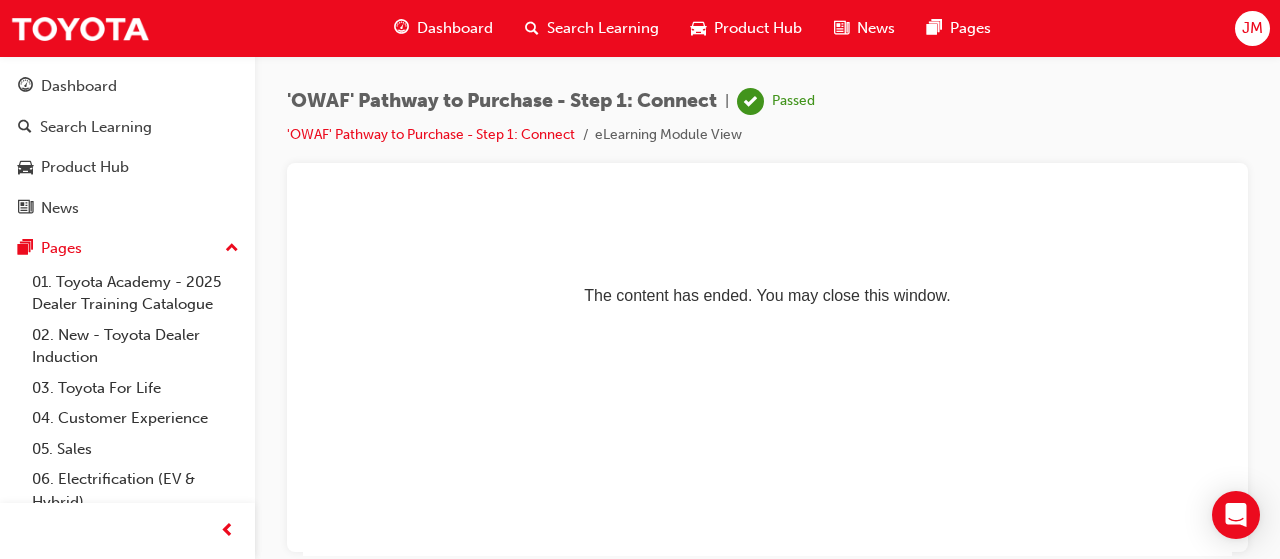 click on "Dashboard" at bounding box center (455, 28) 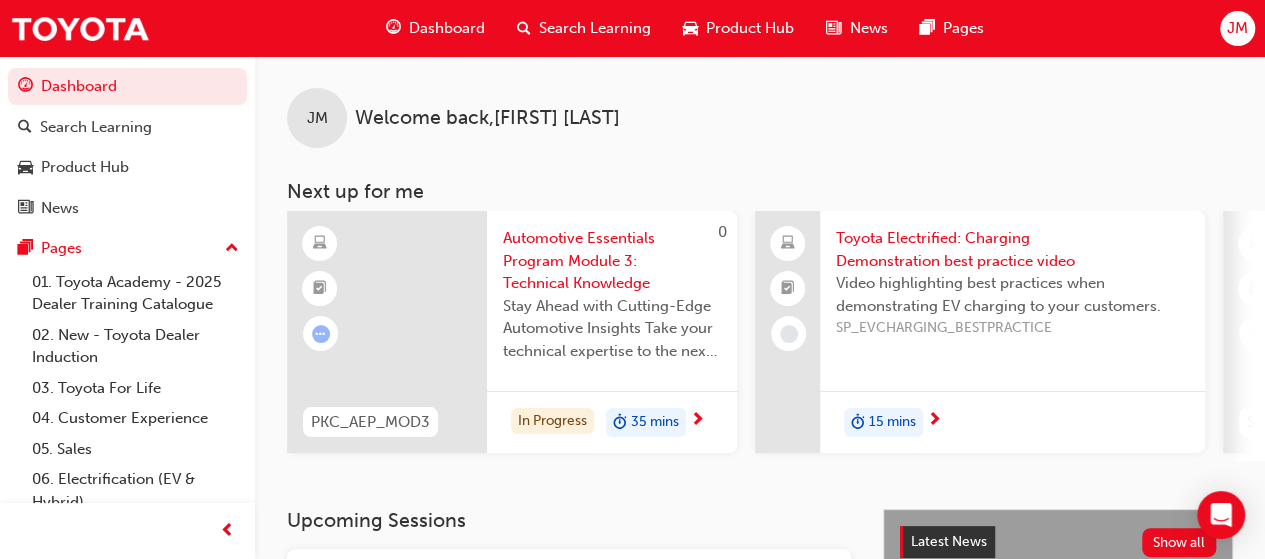 click on "Dashboard" at bounding box center [447, 28] 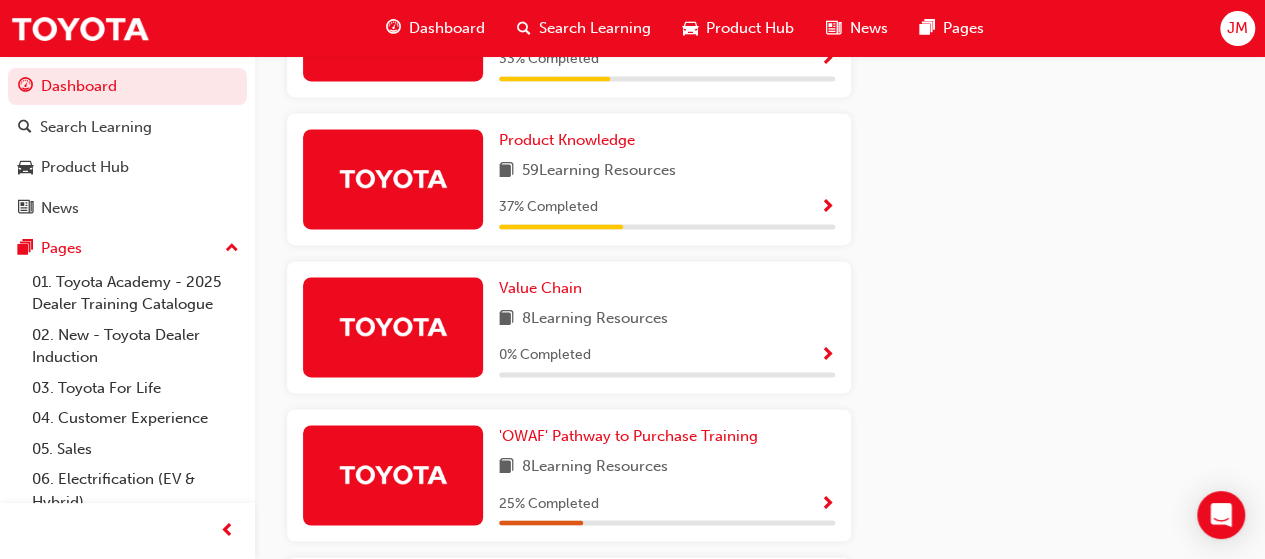 scroll, scrollTop: 1403, scrollLeft: 0, axis: vertical 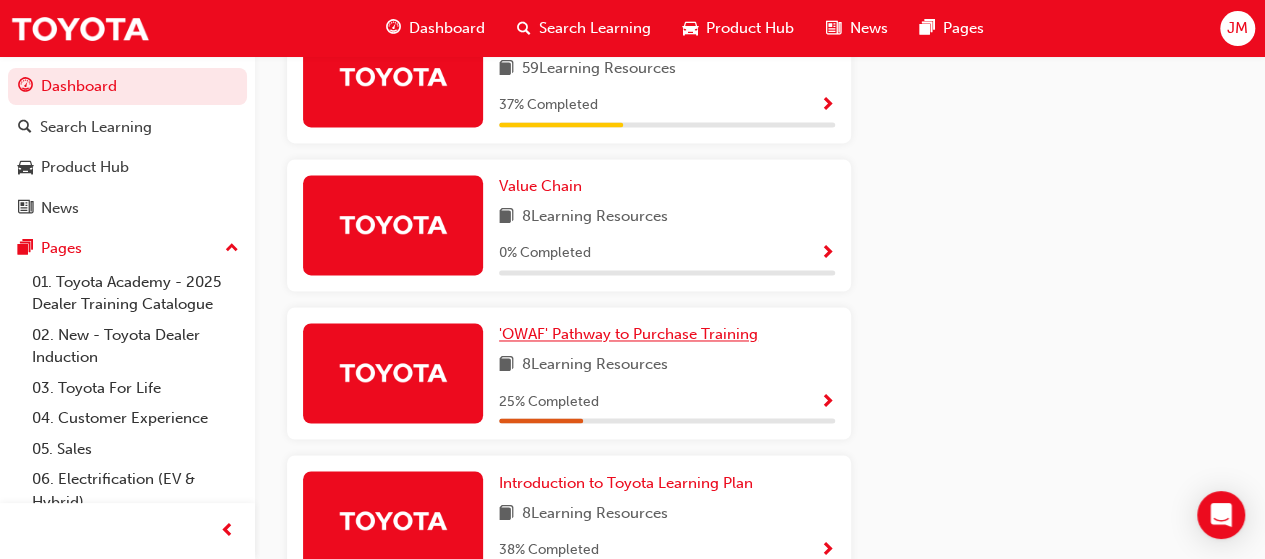 click on "'OWAF' Pathway to Purchase Training" at bounding box center (632, 334) 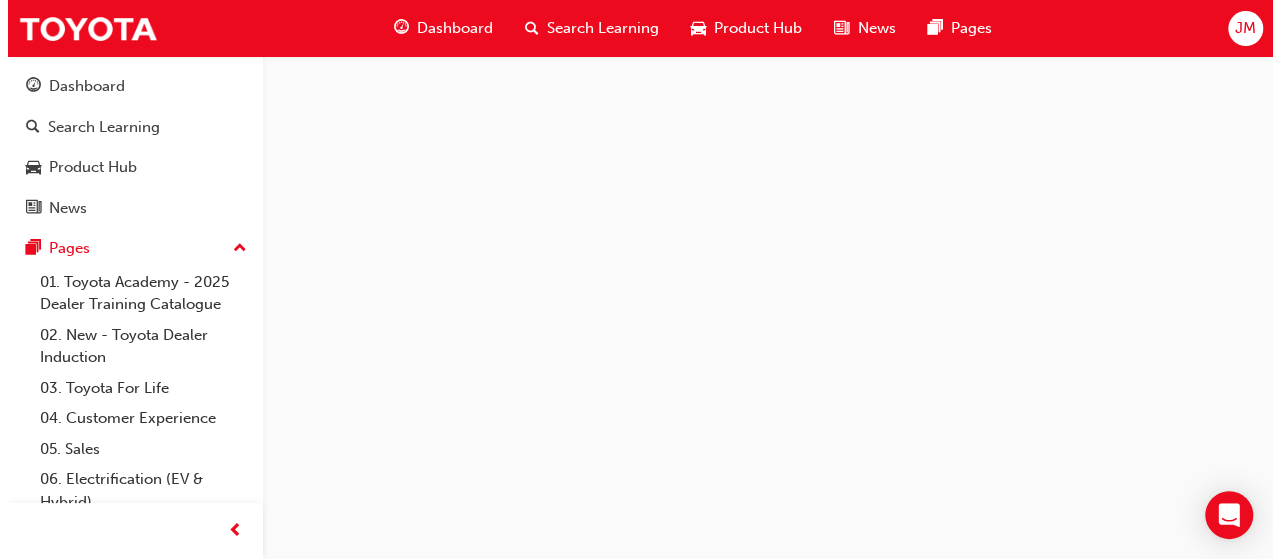 scroll, scrollTop: 0, scrollLeft: 0, axis: both 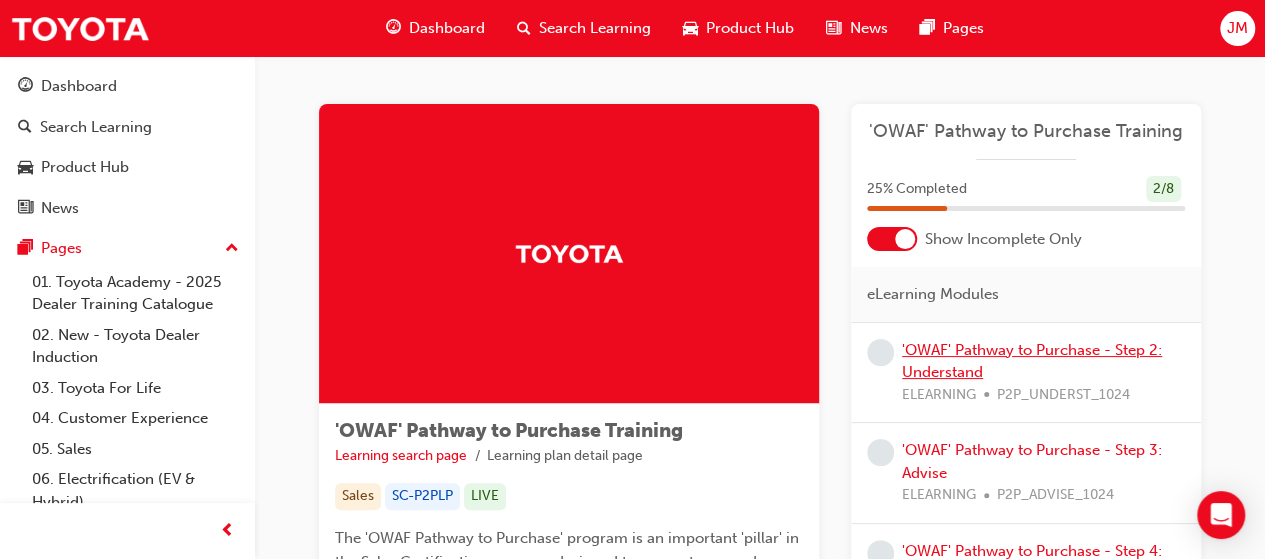 drag, startPoint x: 674, startPoint y: 329, endPoint x: 1124, endPoint y: 347, distance: 450.35986 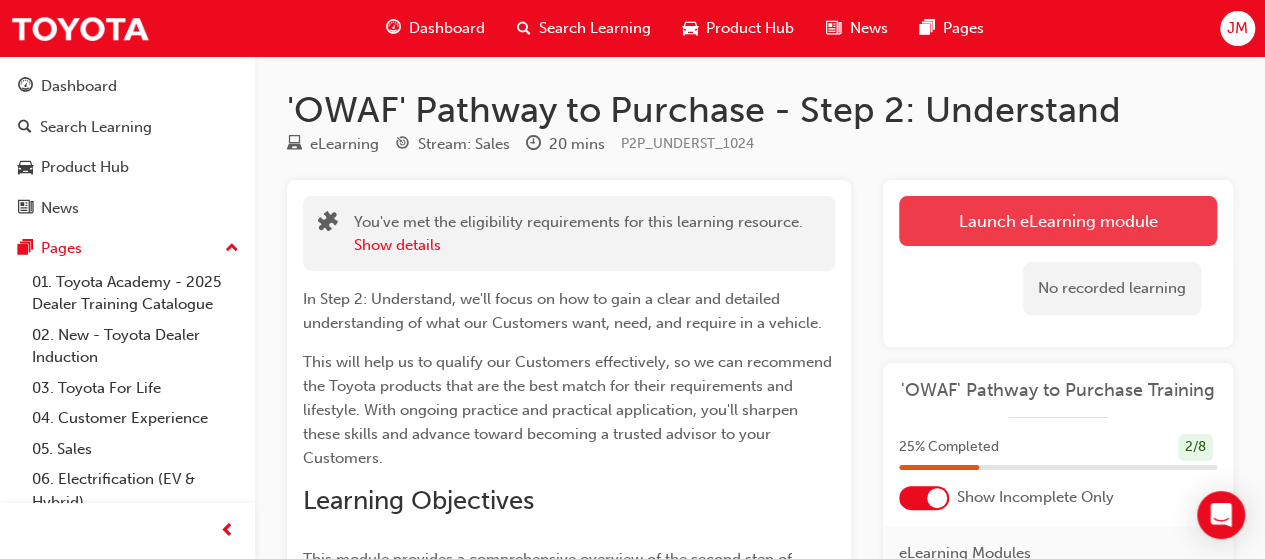 click on "Launch eLearning module" at bounding box center (1058, 221) 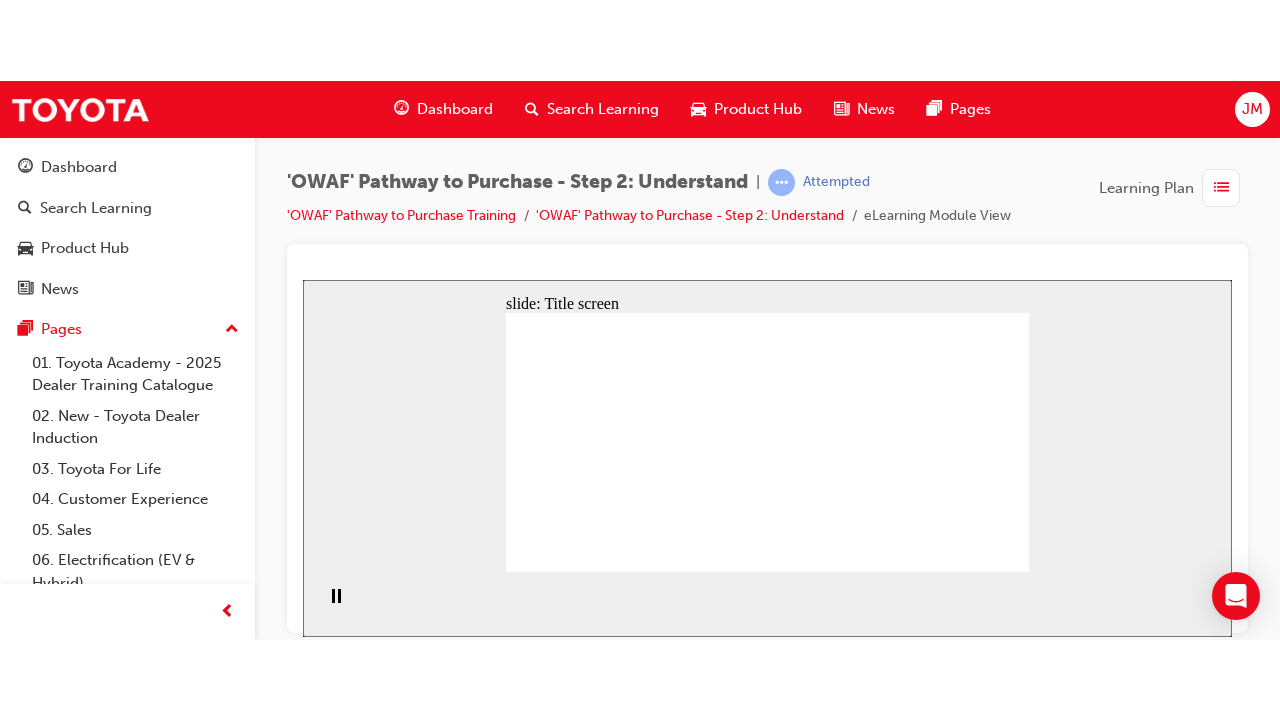 scroll, scrollTop: 0, scrollLeft: 0, axis: both 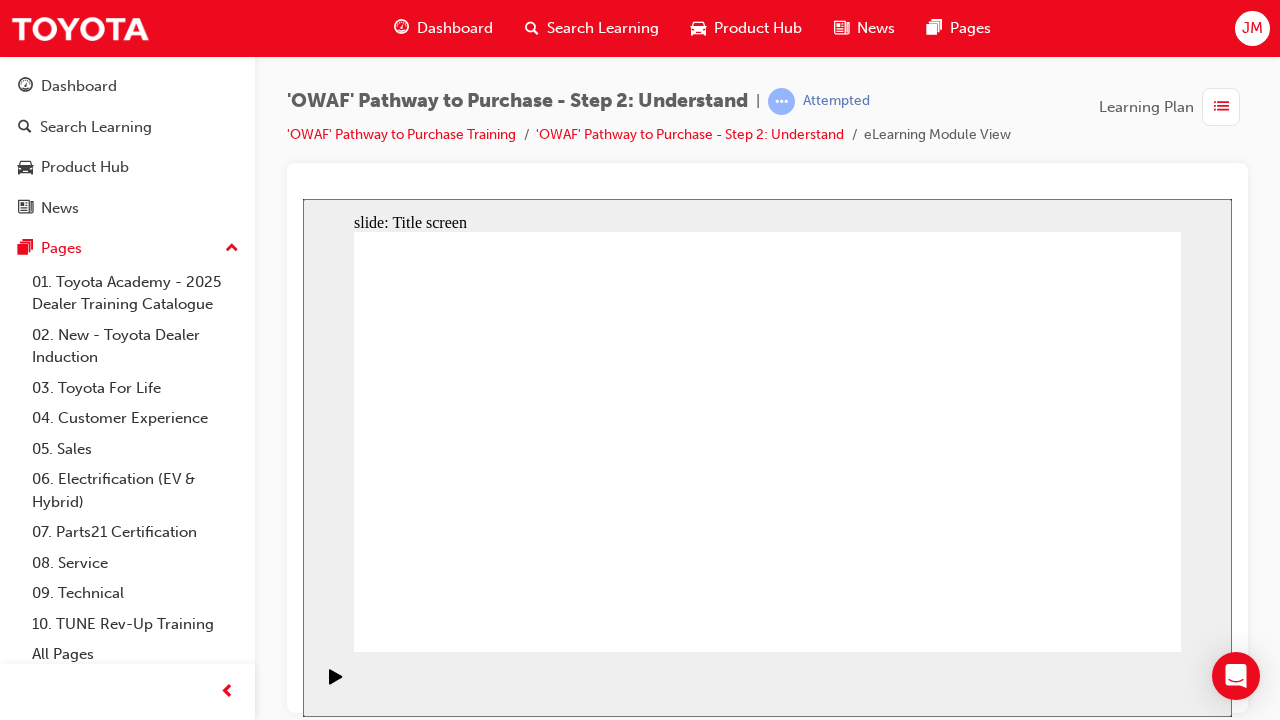 drag, startPoint x: 761, startPoint y: 593, endPoint x: 752, endPoint y: 616, distance: 24.698177 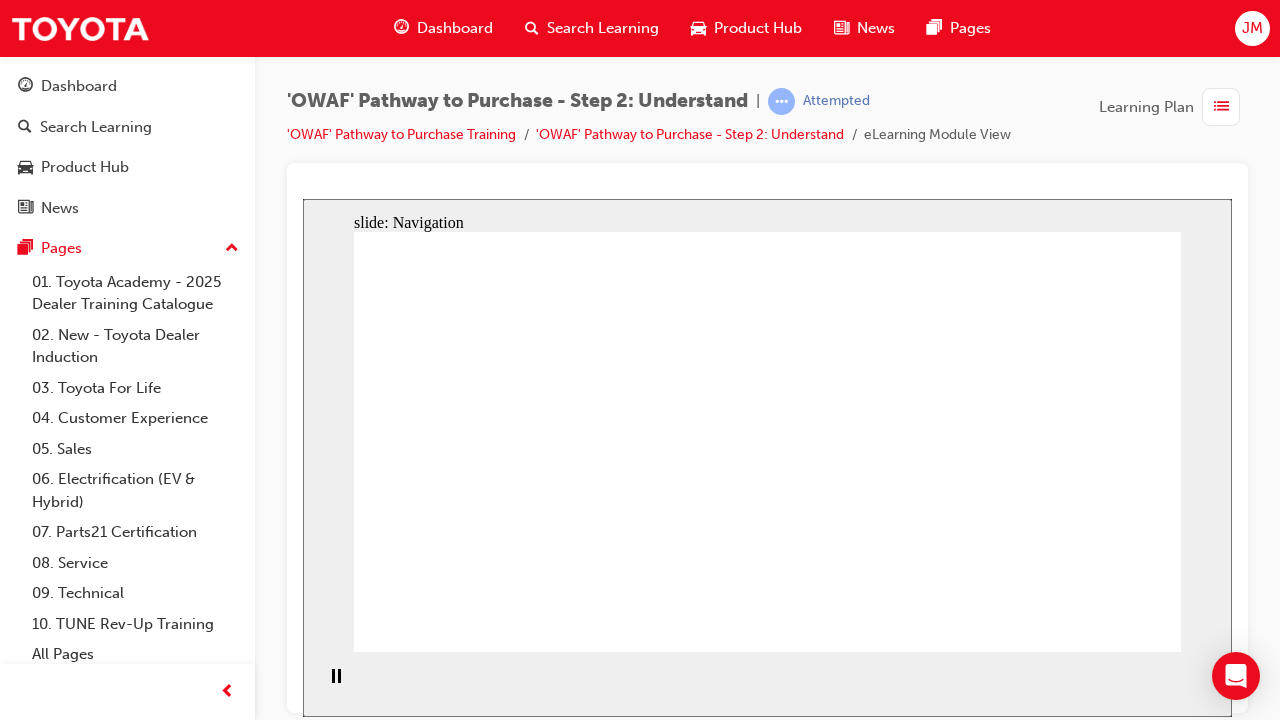 click 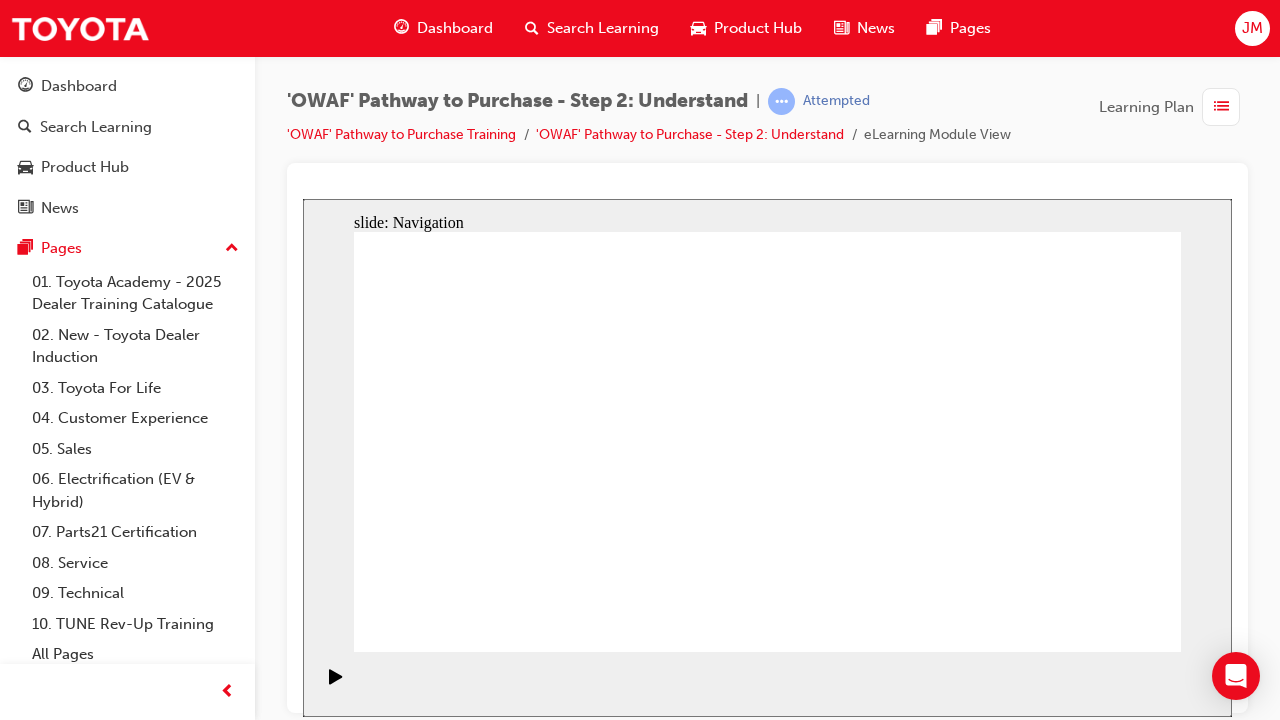 click 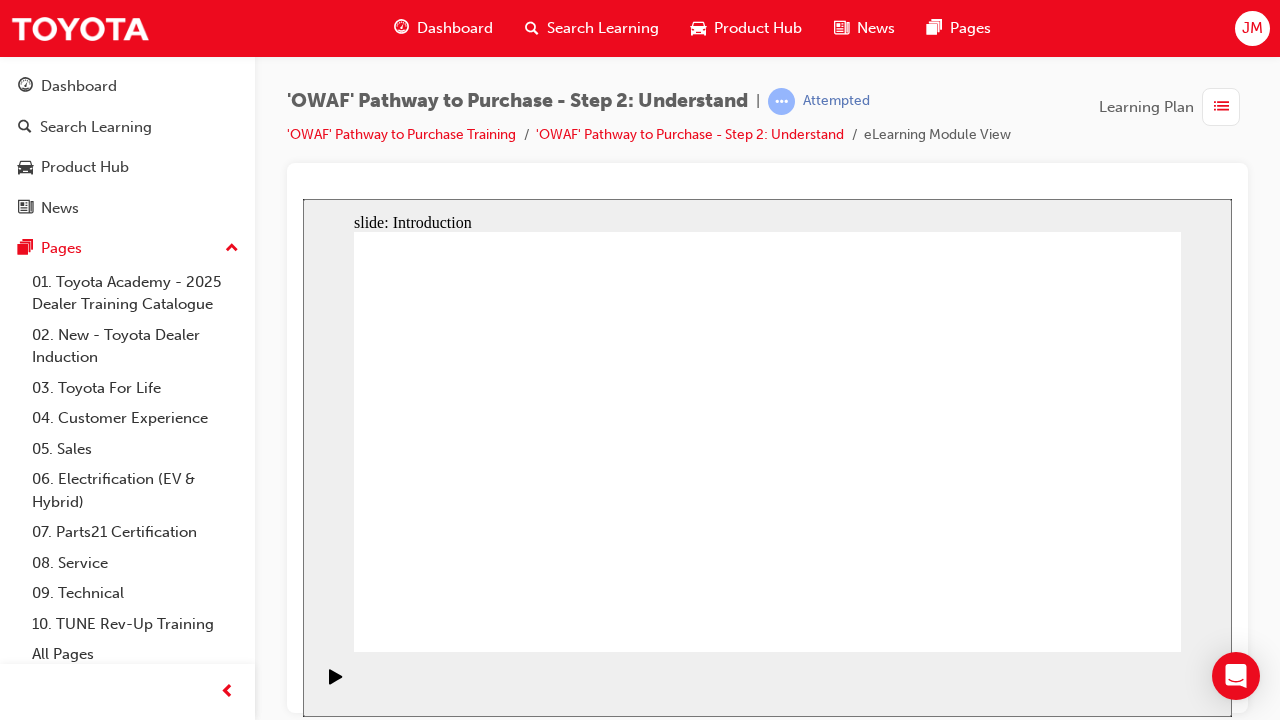 click 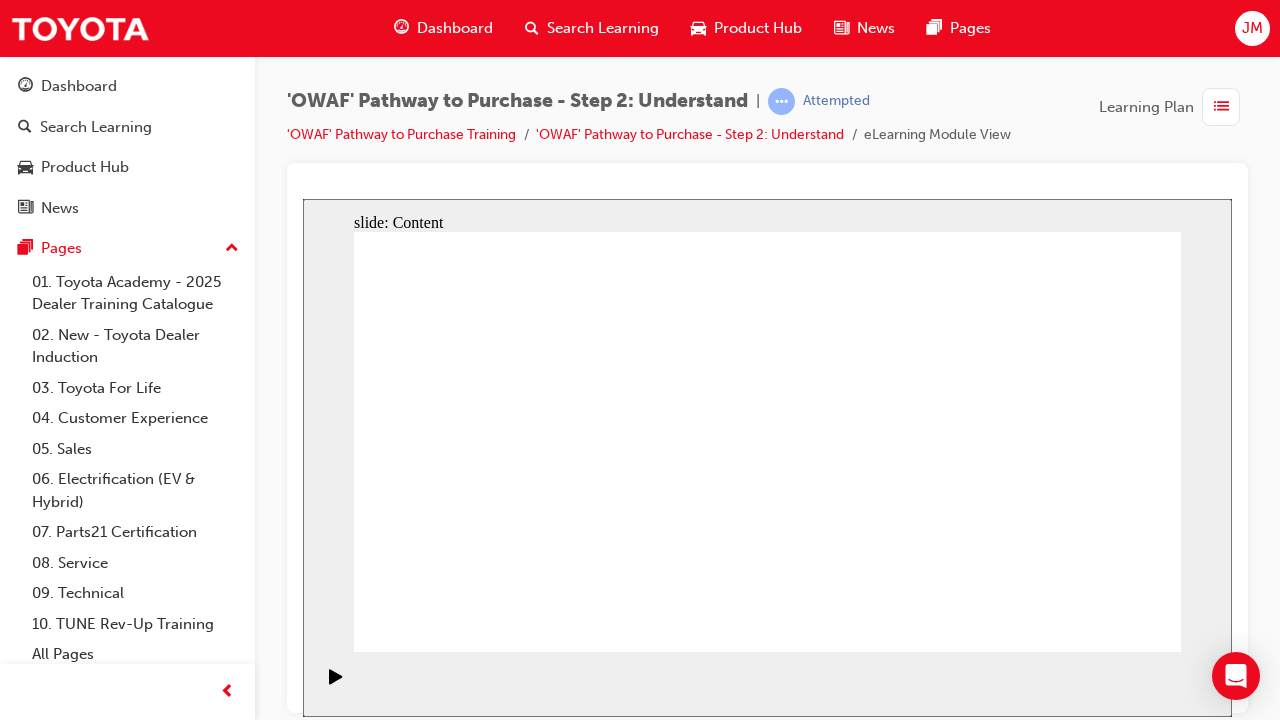 click 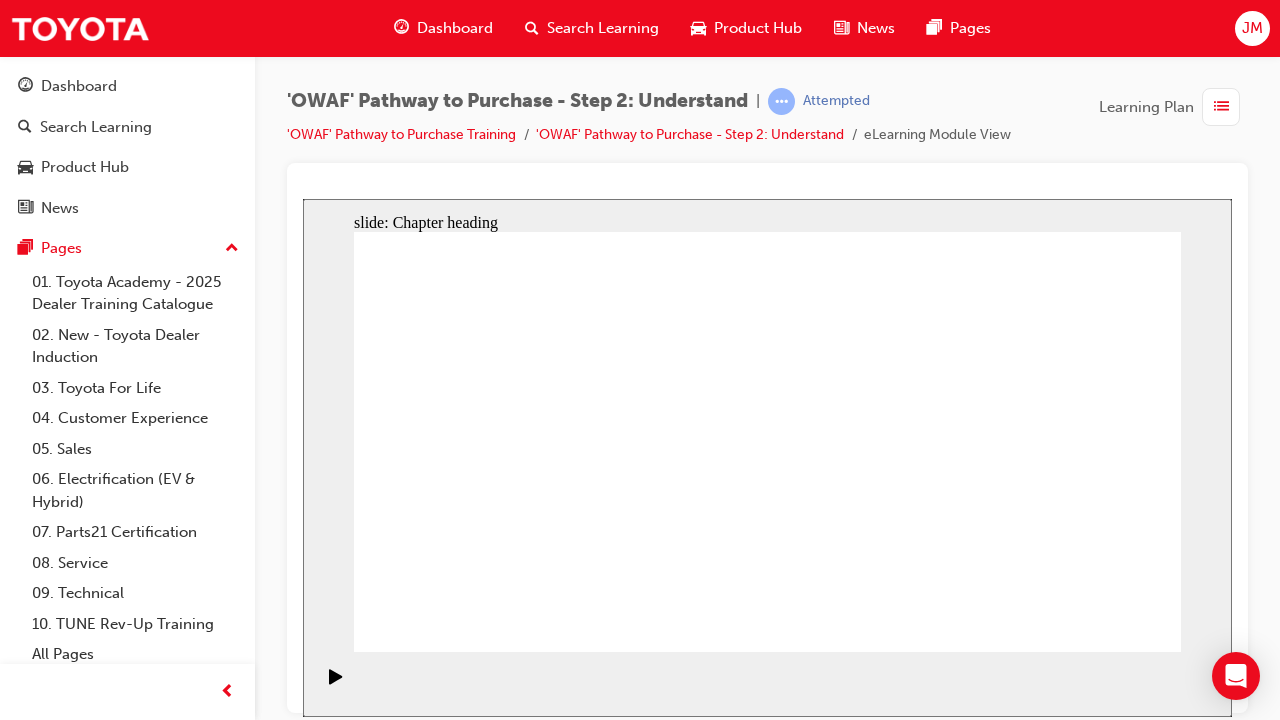 click 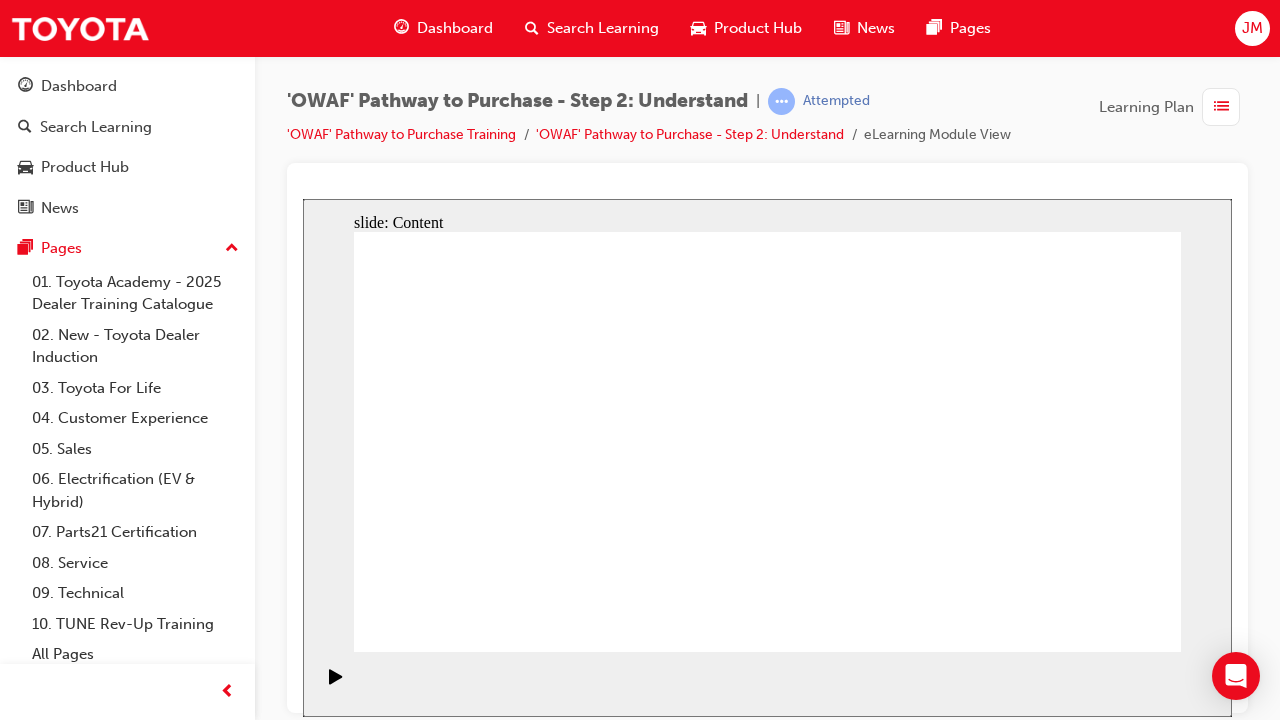 click 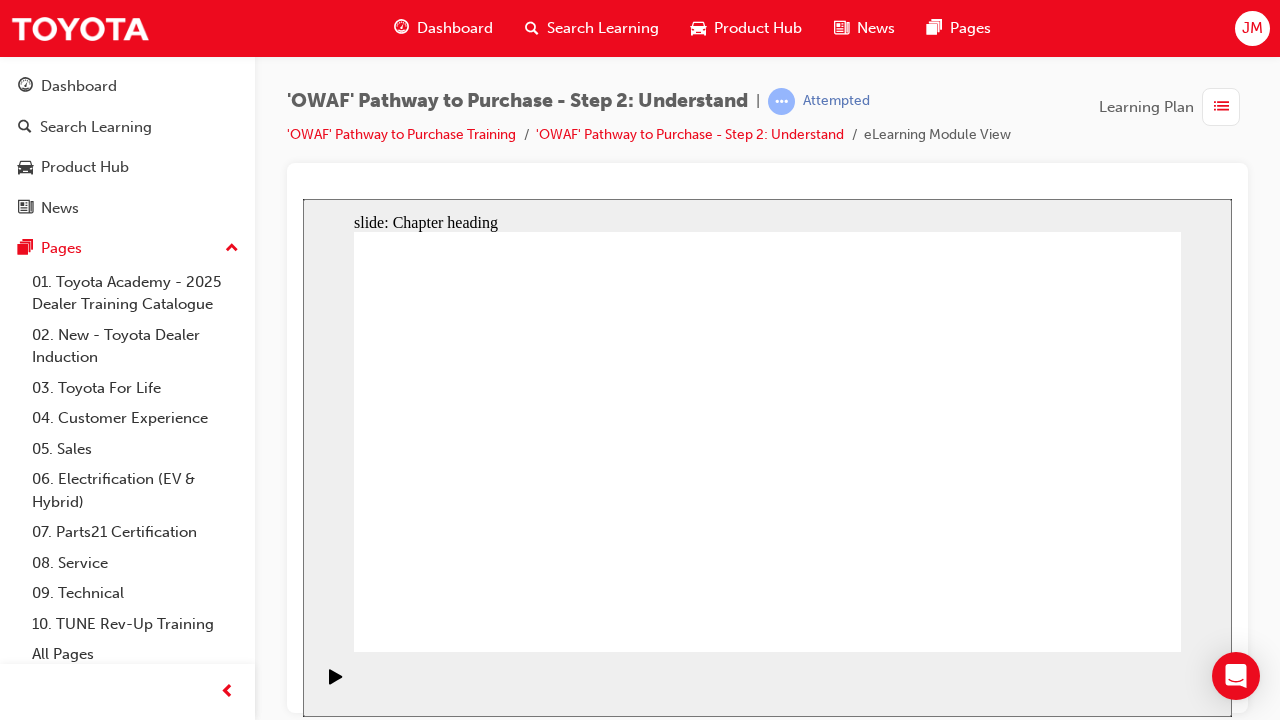 click 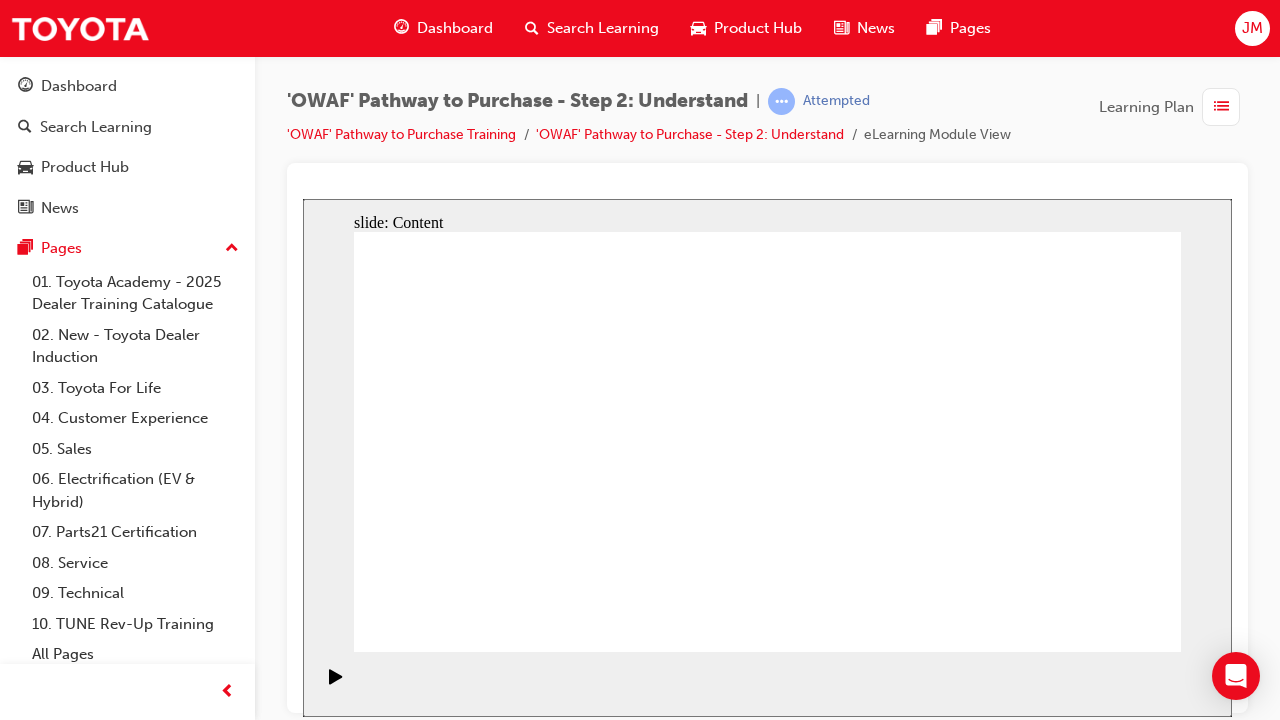 click 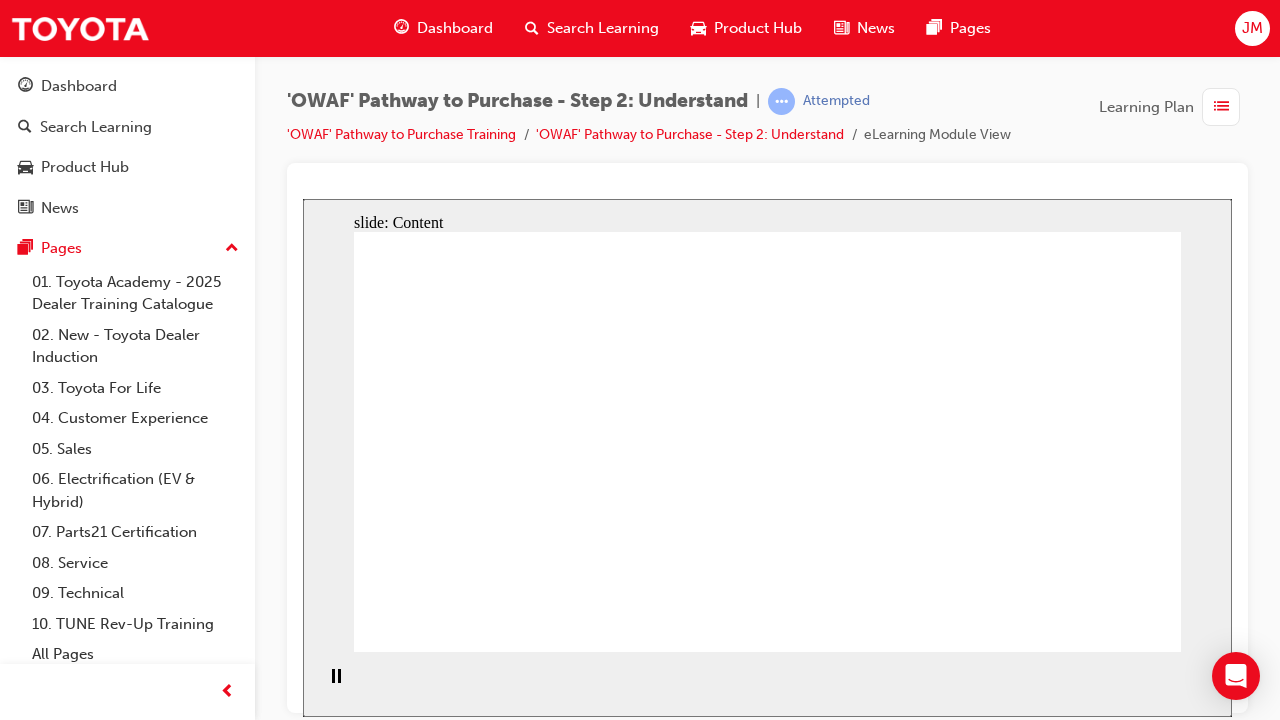 click 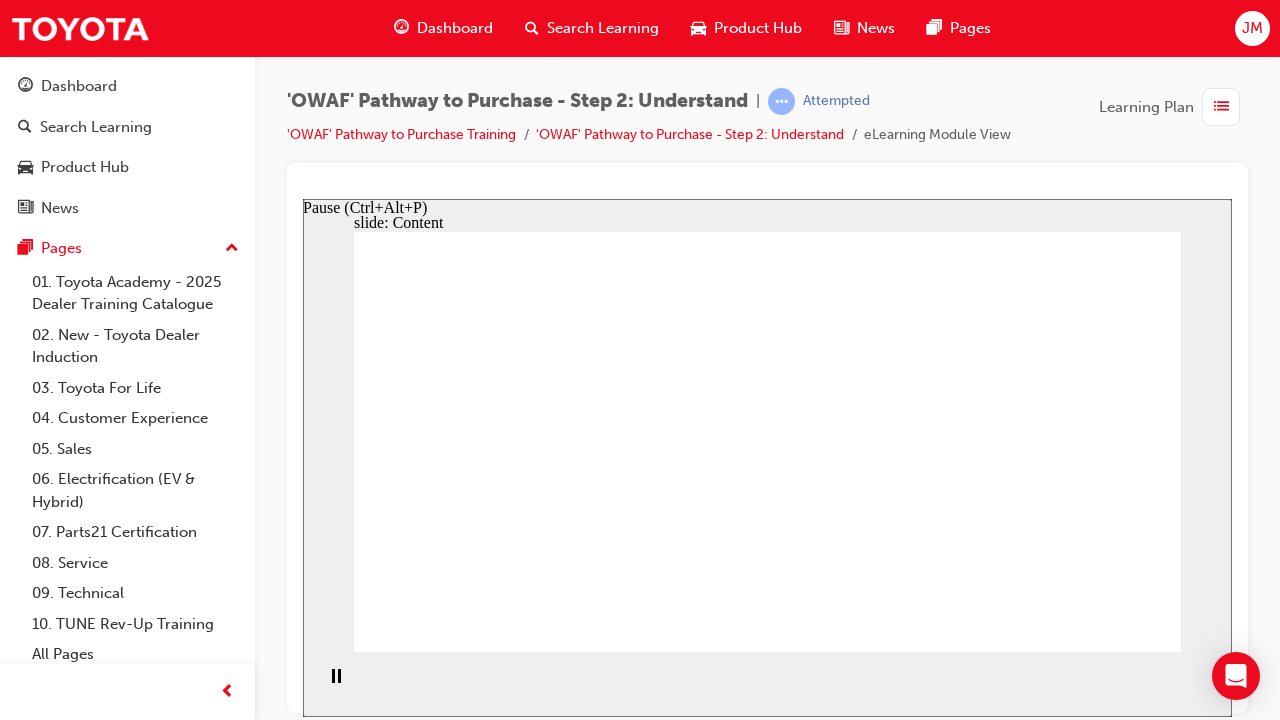 click at bounding box center [336, 685] 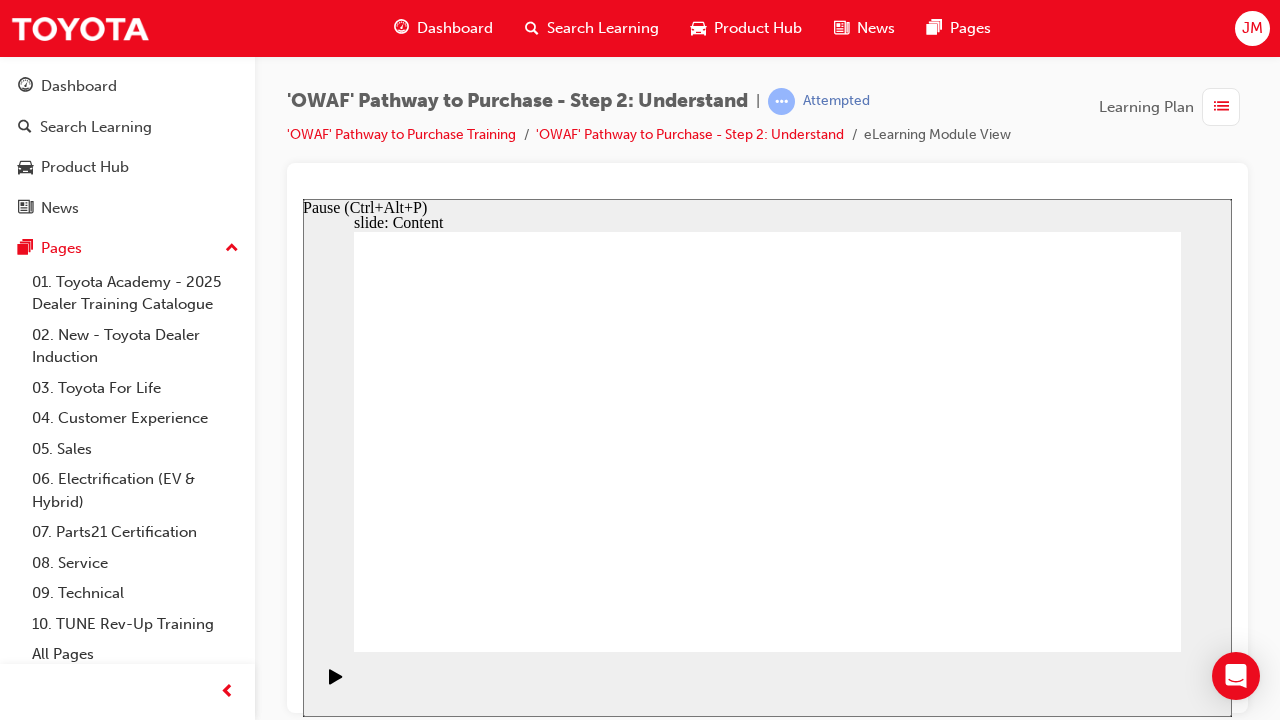 click 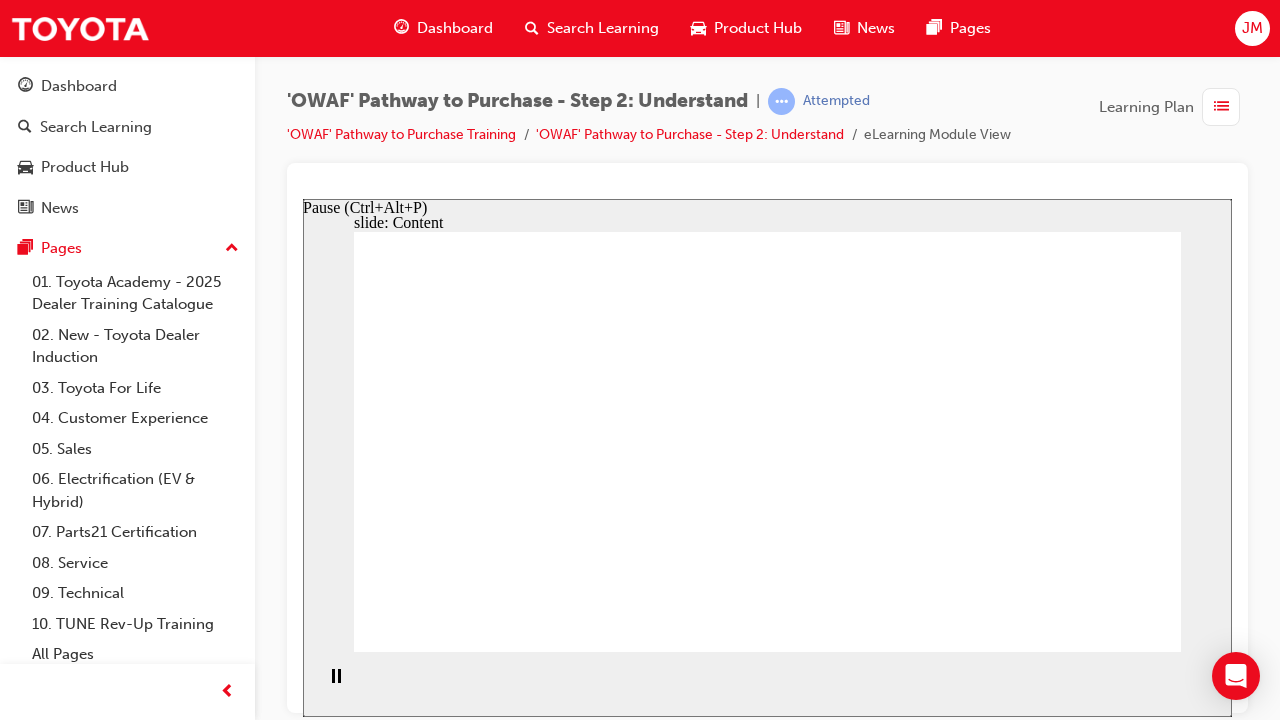 click at bounding box center [336, 685] 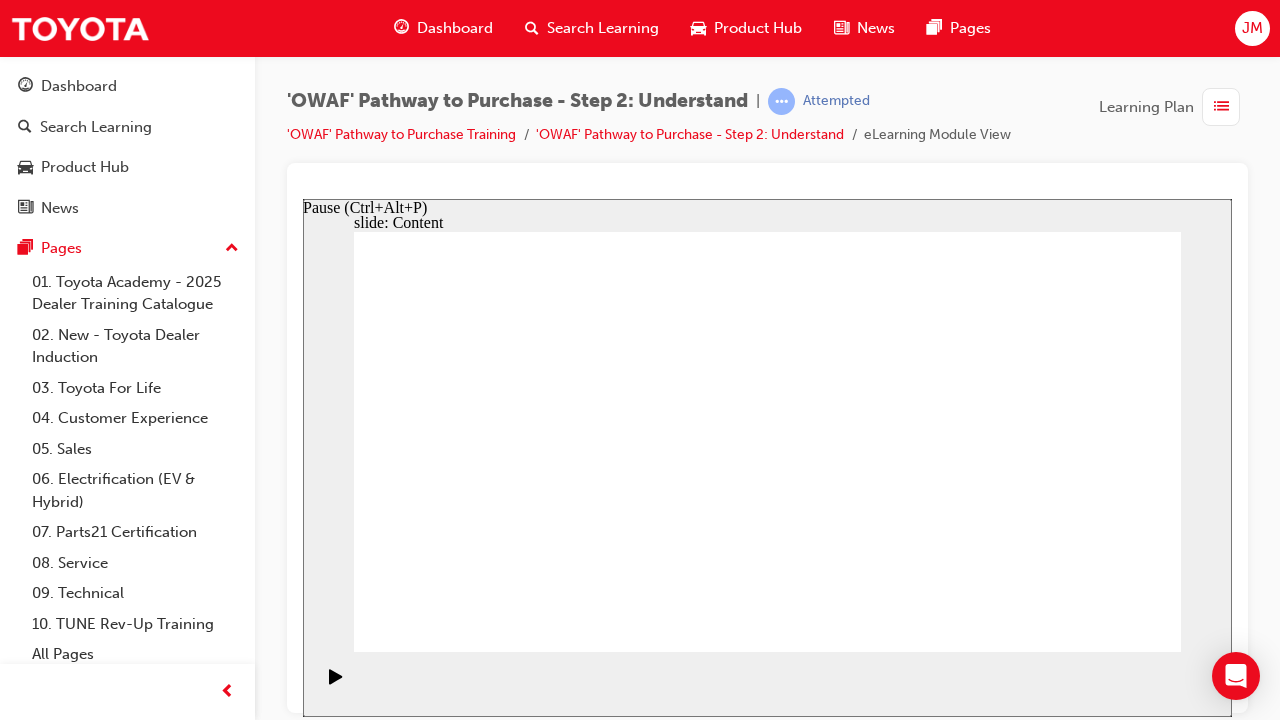 click at bounding box center [330, 684] 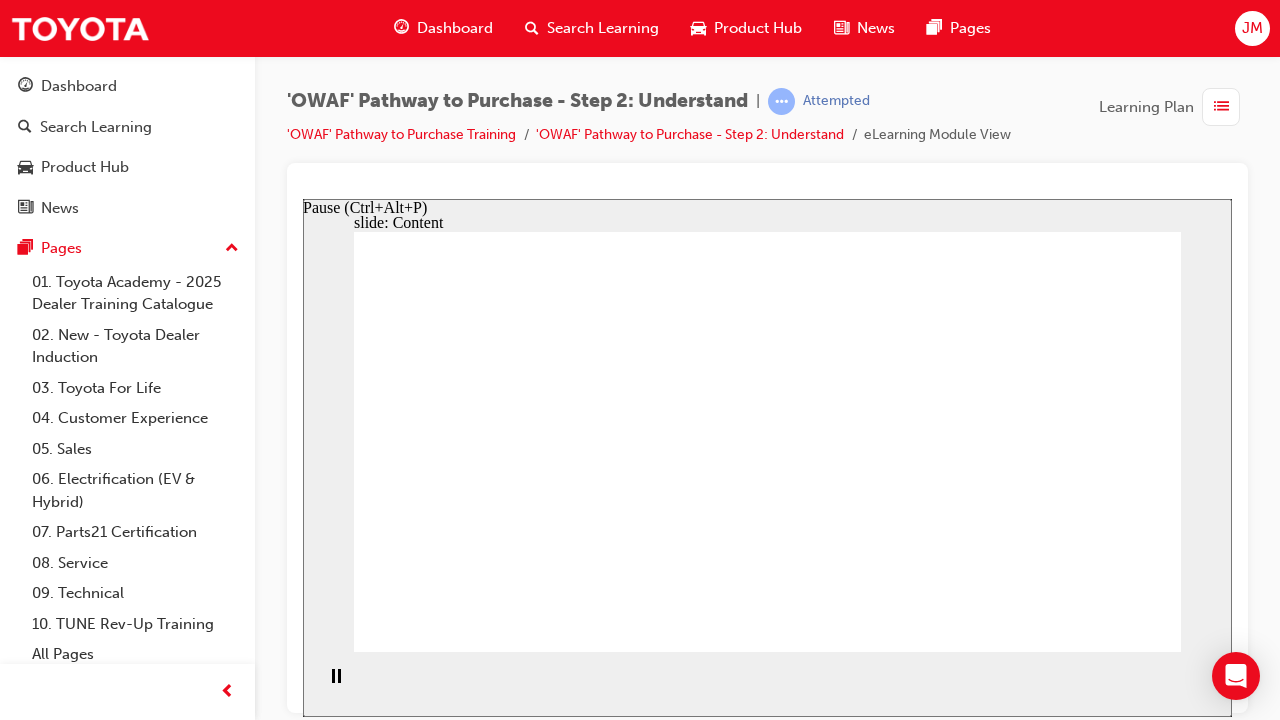 click at bounding box center (330, 684) 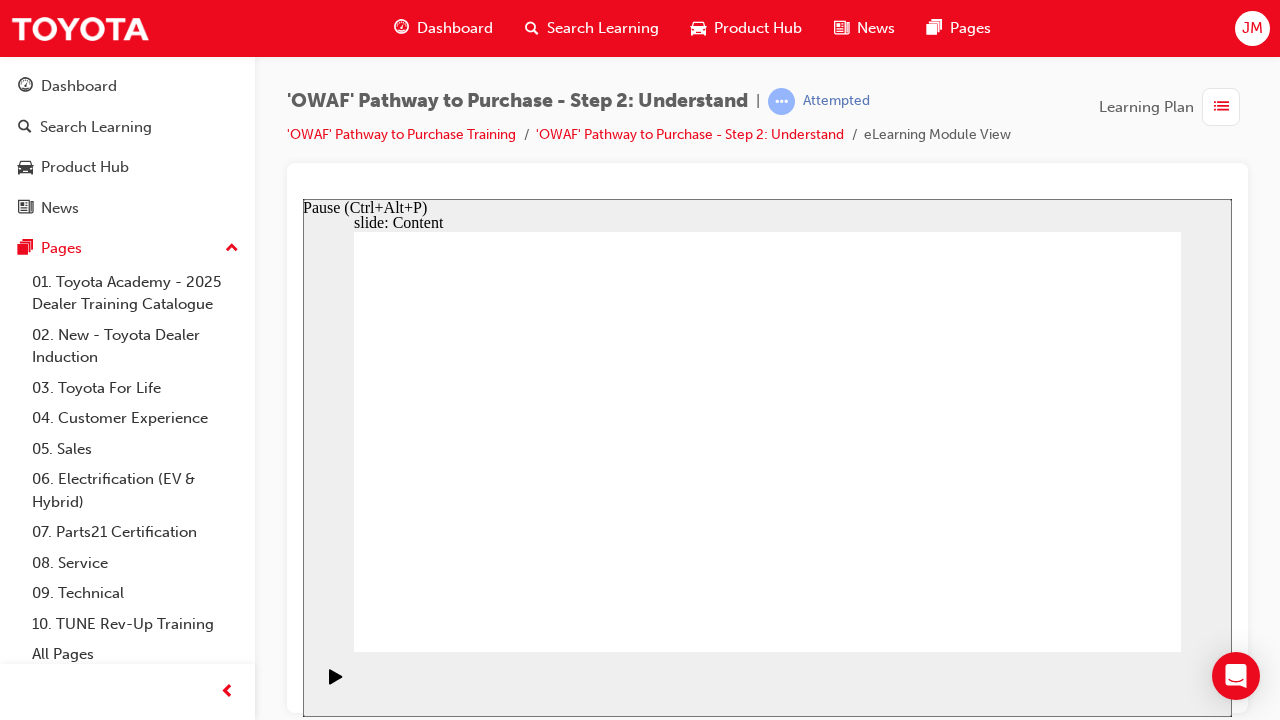 click at bounding box center [330, 684] 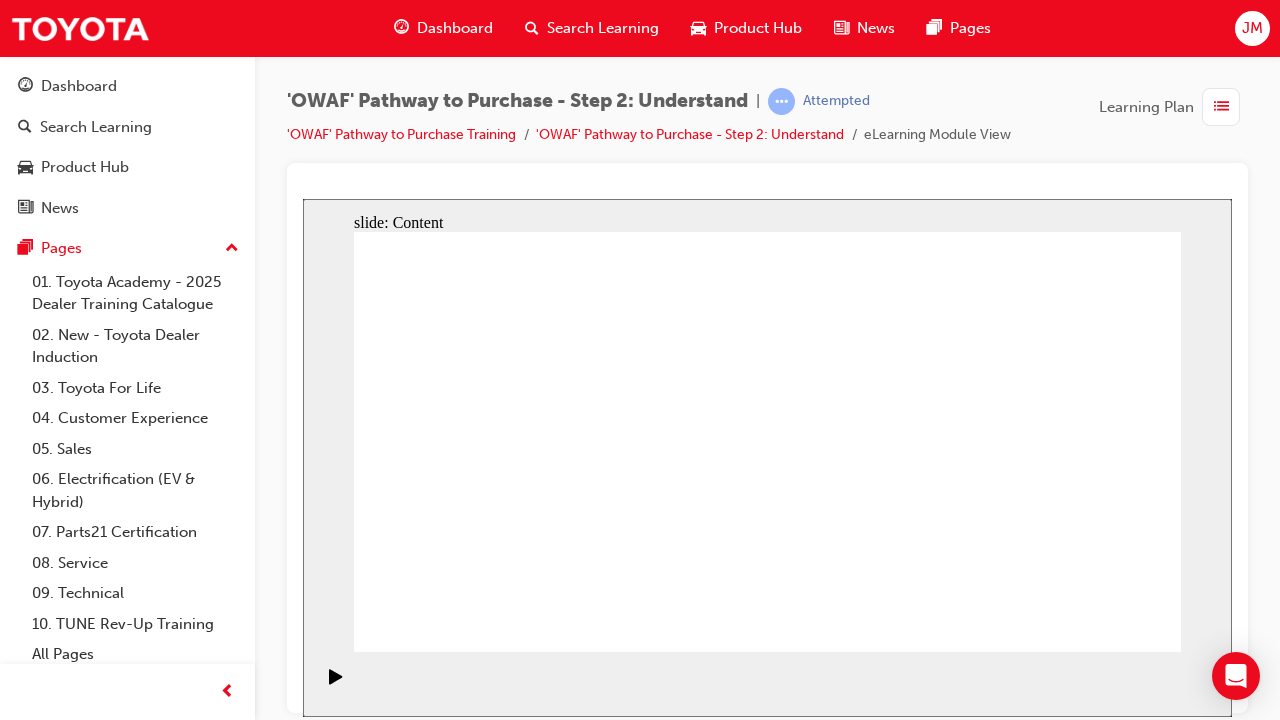click 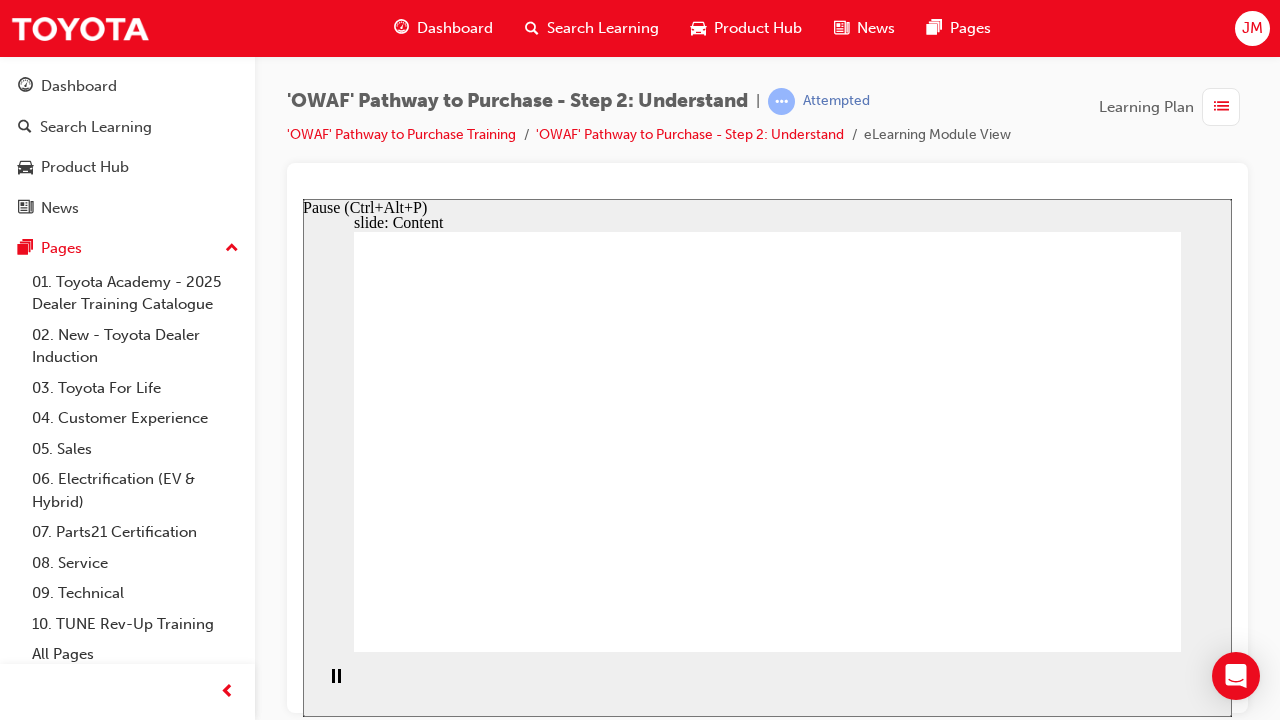 click at bounding box center (336, 685) 